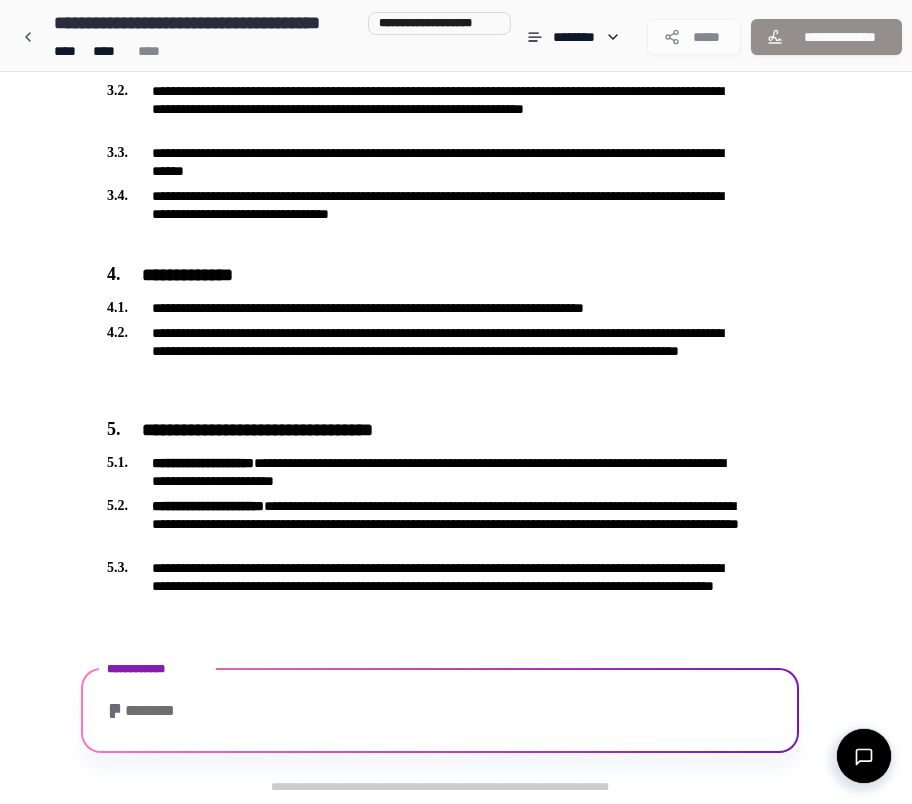 scroll, scrollTop: 1770, scrollLeft: 0, axis: vertical 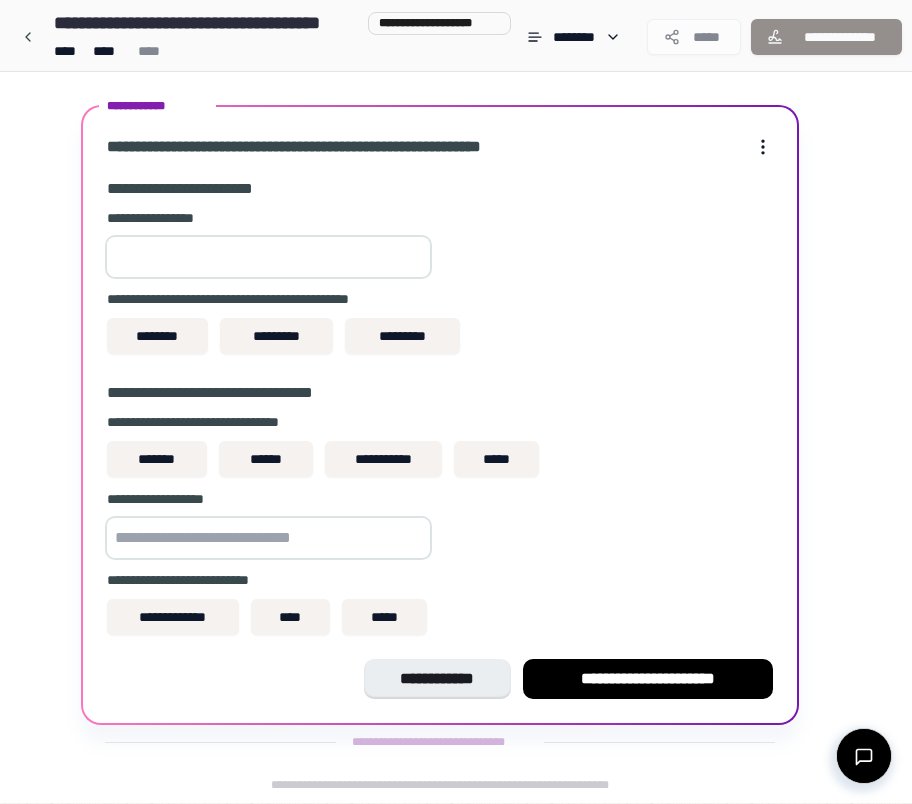 click at bounding box center [268, 257] 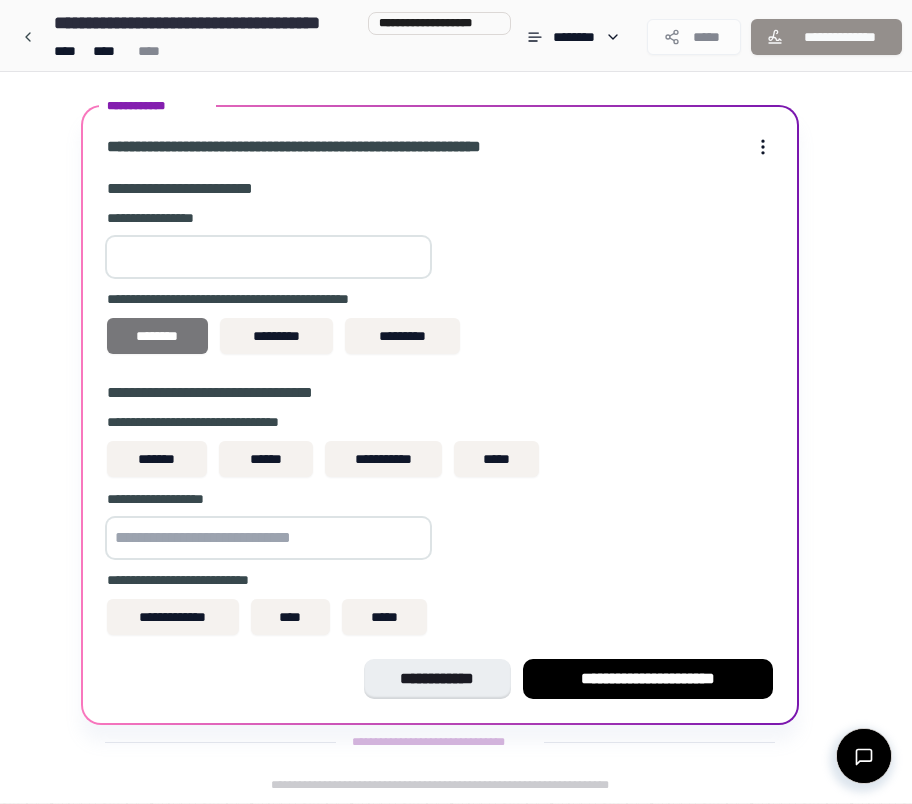 click on "********" at bounding box center (157, 336) 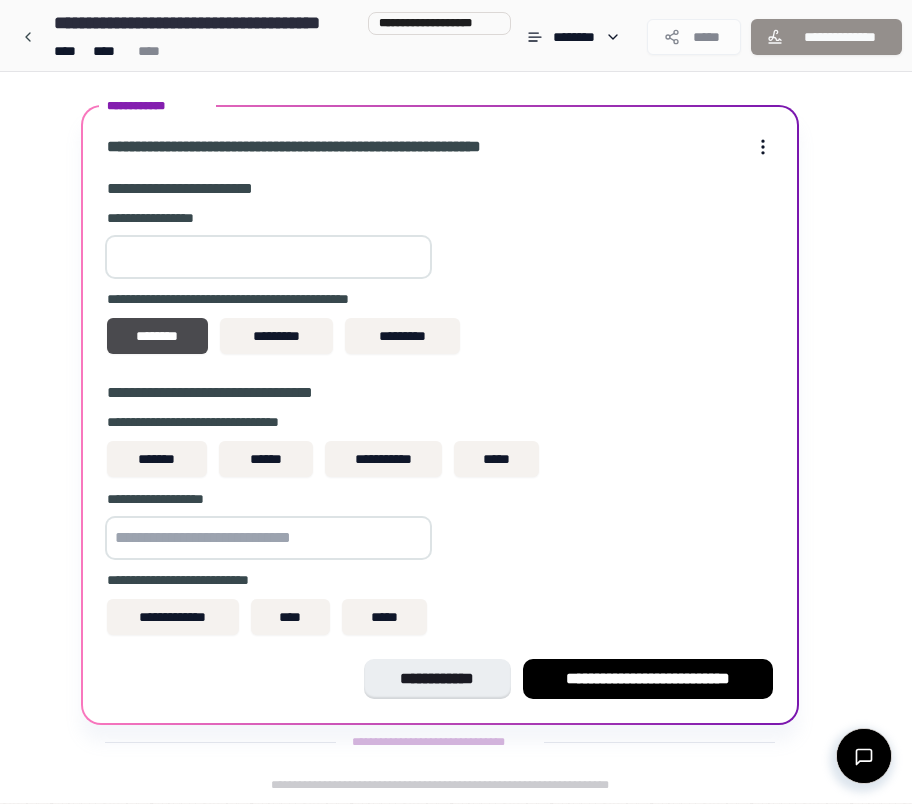 click at bounding box center (268, 257) 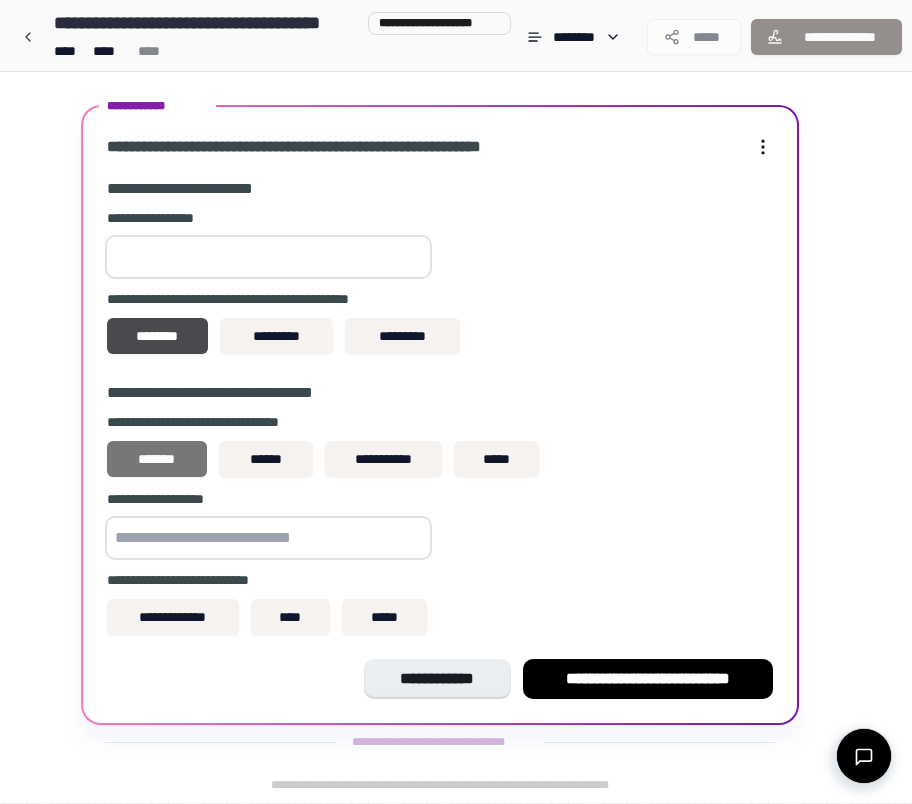 type on "*****" 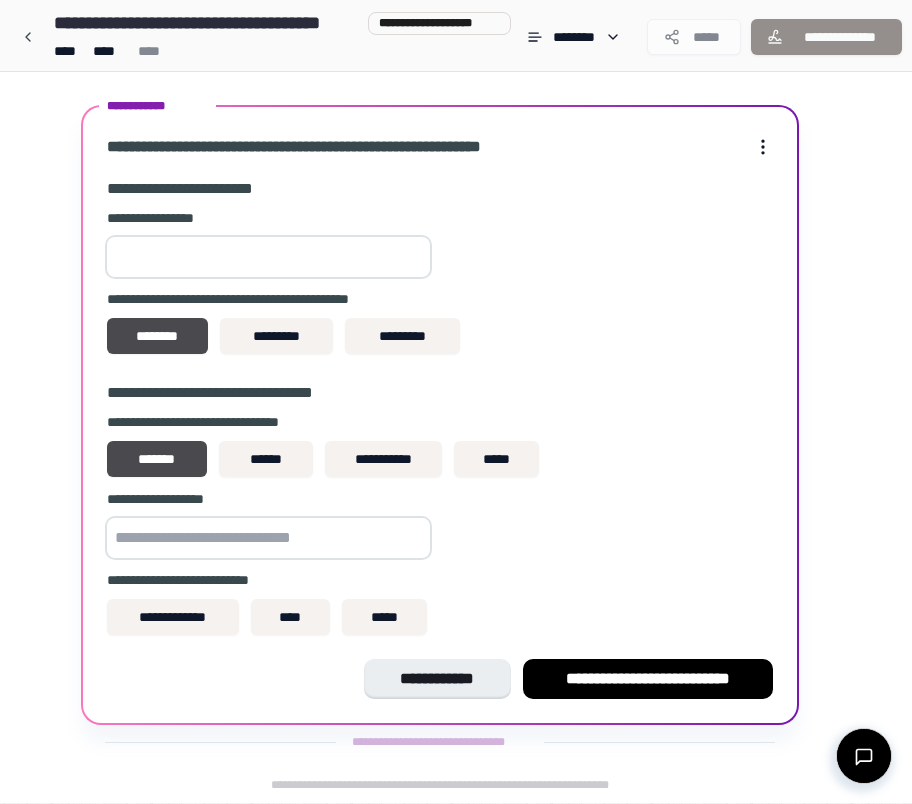 click at bounding box center [268, 538] 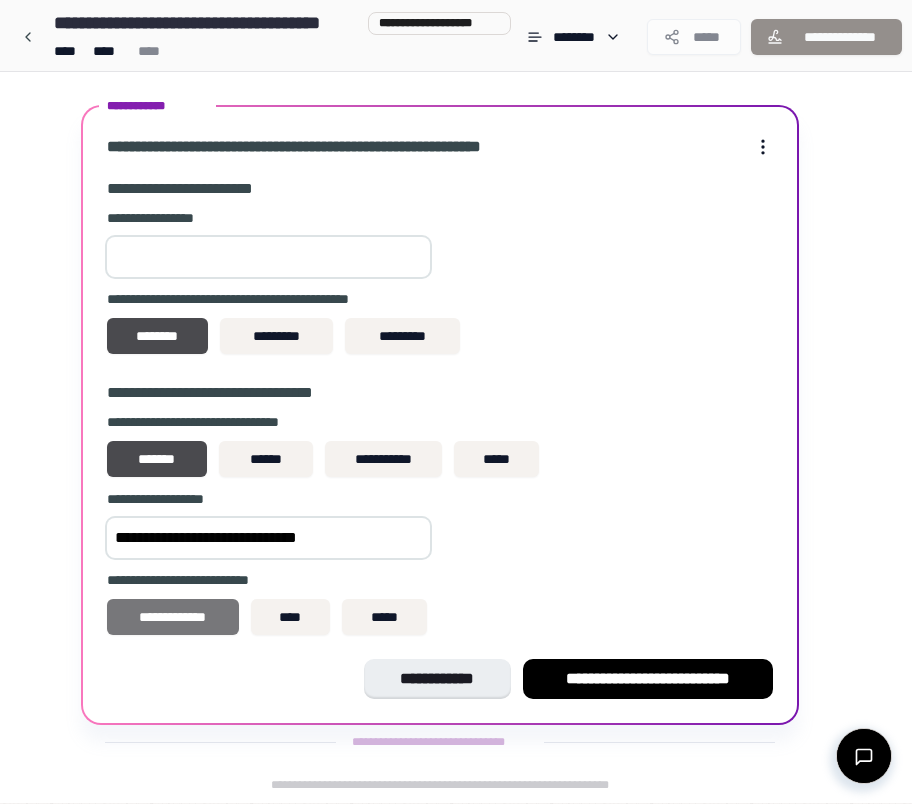 type on "**********" 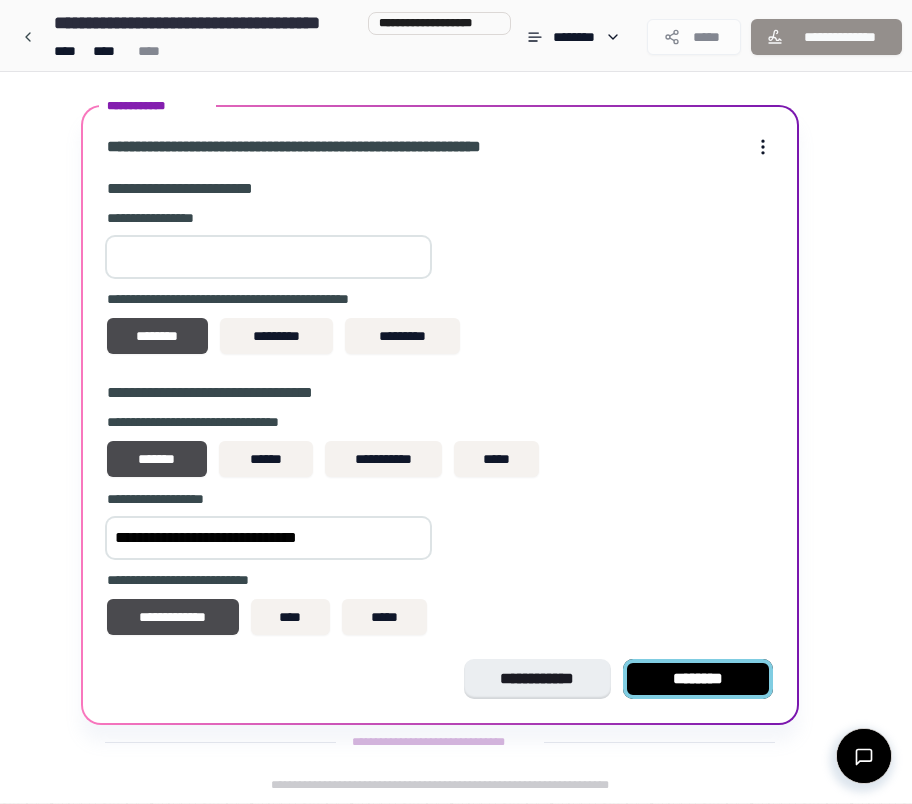 click on "********" at bounding box center (698, 679) 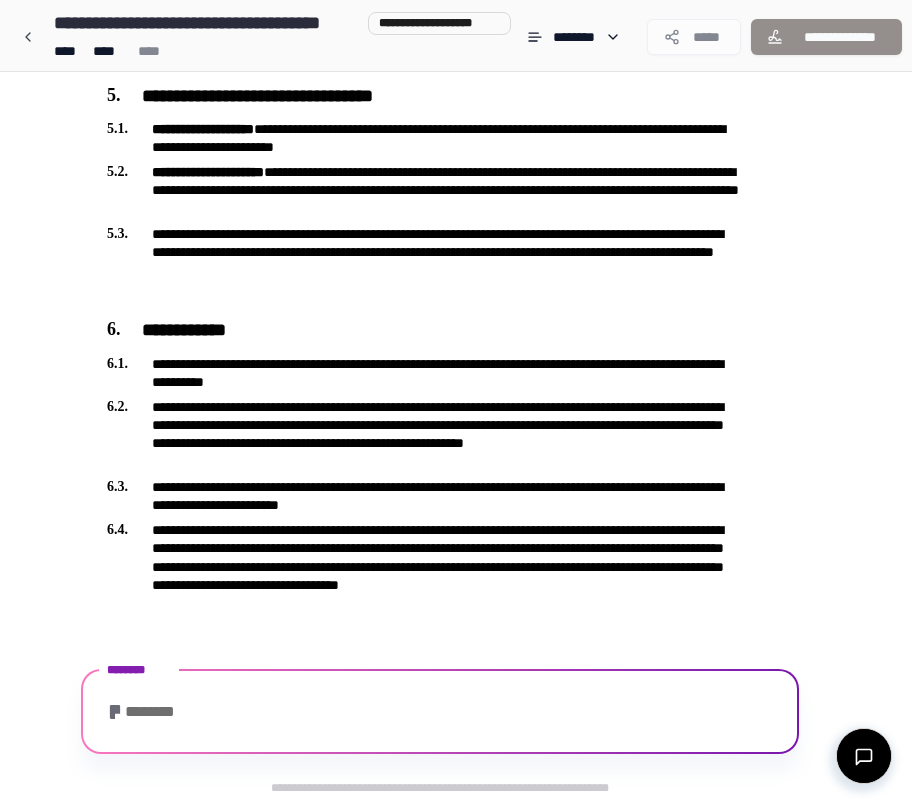scroll, scrollTop: 1781, scrollLeft: 0, axis: vertical 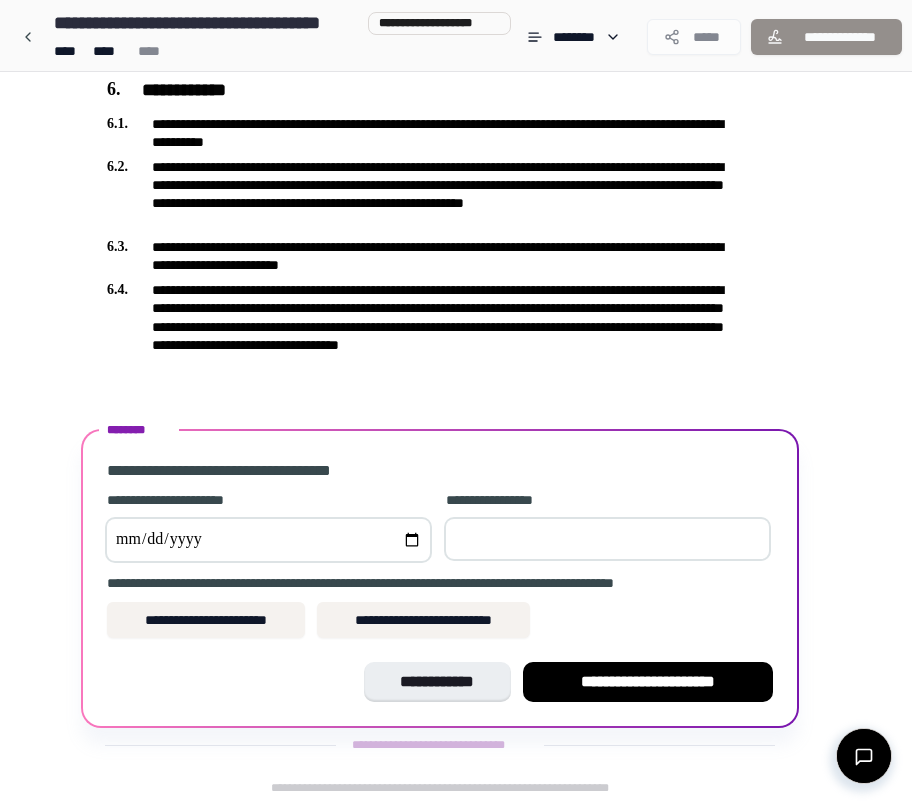 click at bounding box center (607, 539) 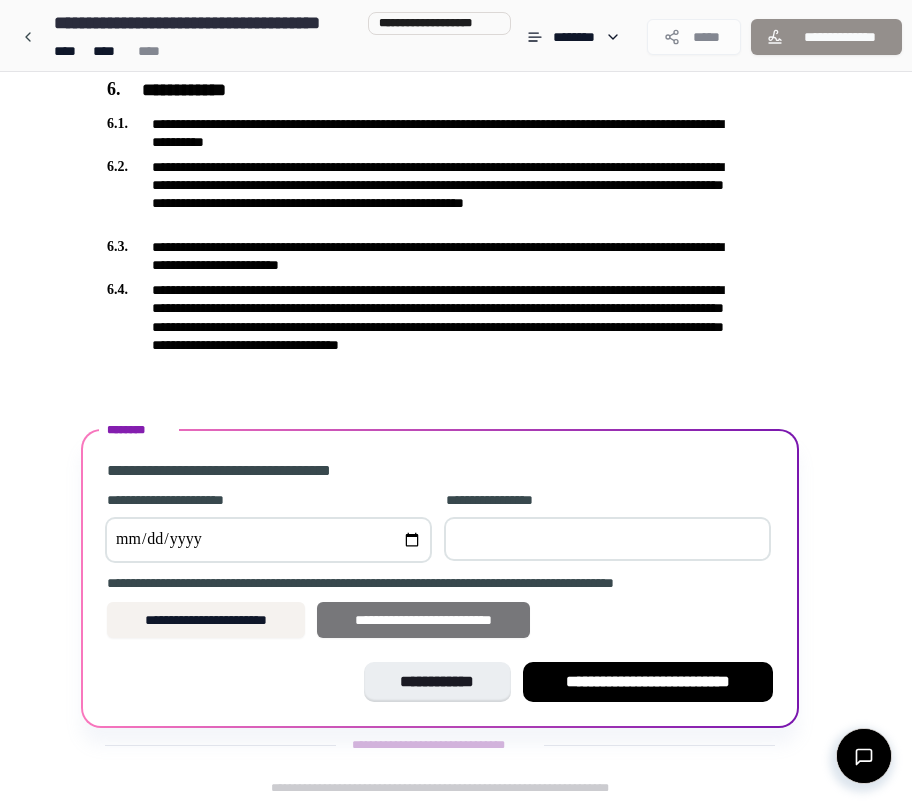type on "**" 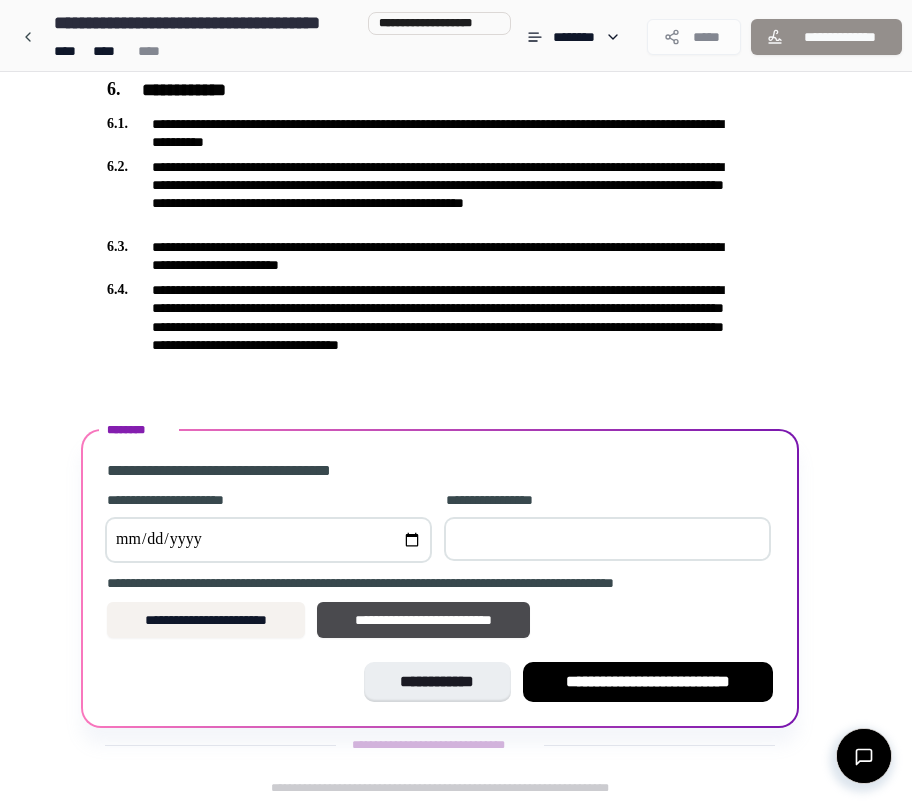 click at bounding box center (268, 540) 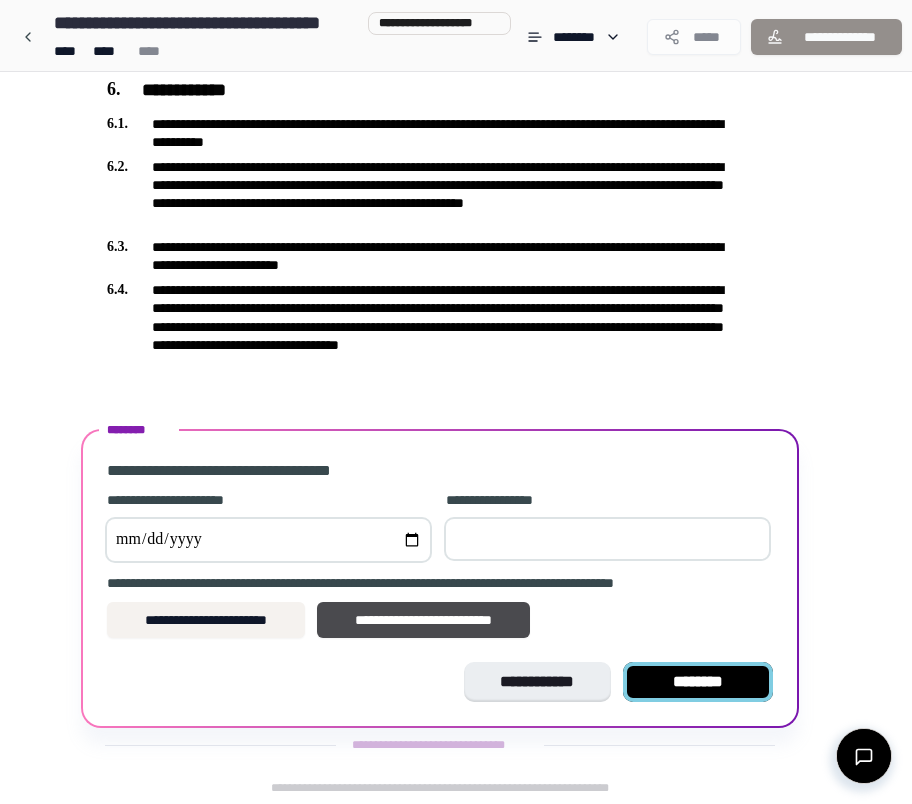 click on "********" at bounding box center (698, 682) 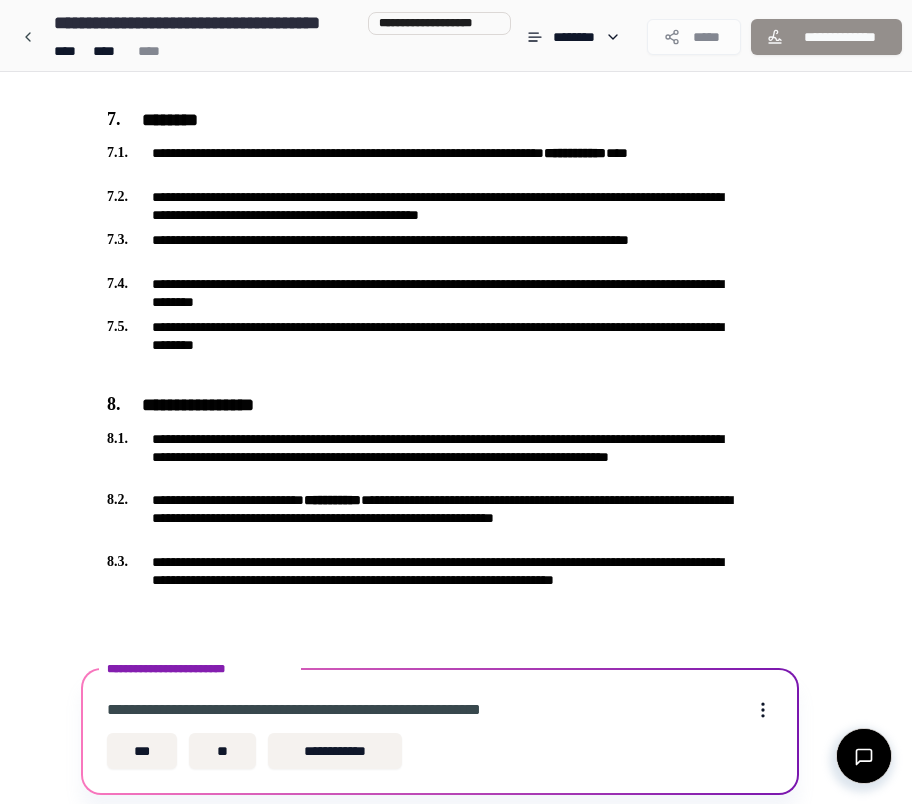 scroll, scrollTop: 2154, scrollLeft: 0, axis: vertical 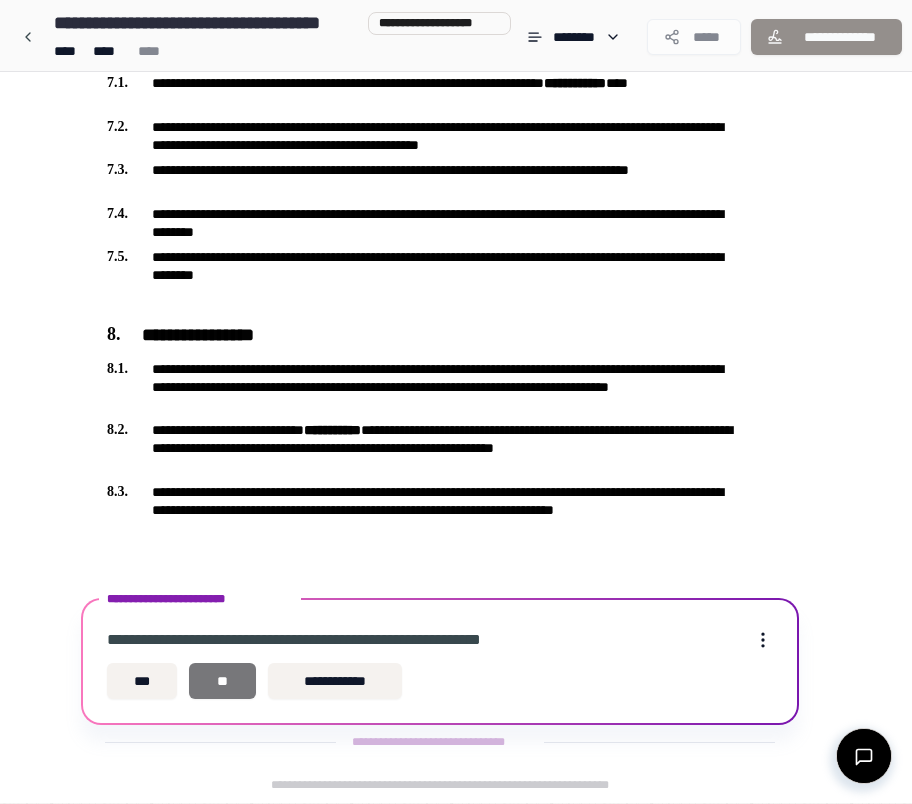 click on "**" at bounding box center [222, 681] 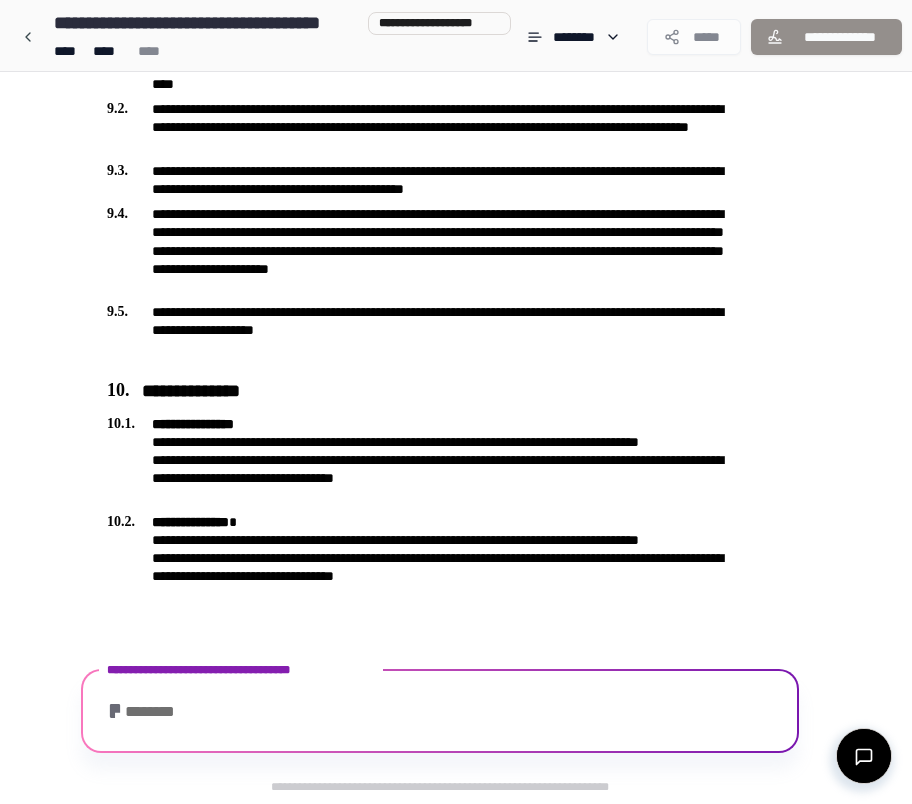 scroll, scrollTop: 2908, scrollLeft: 0, axis: vertical 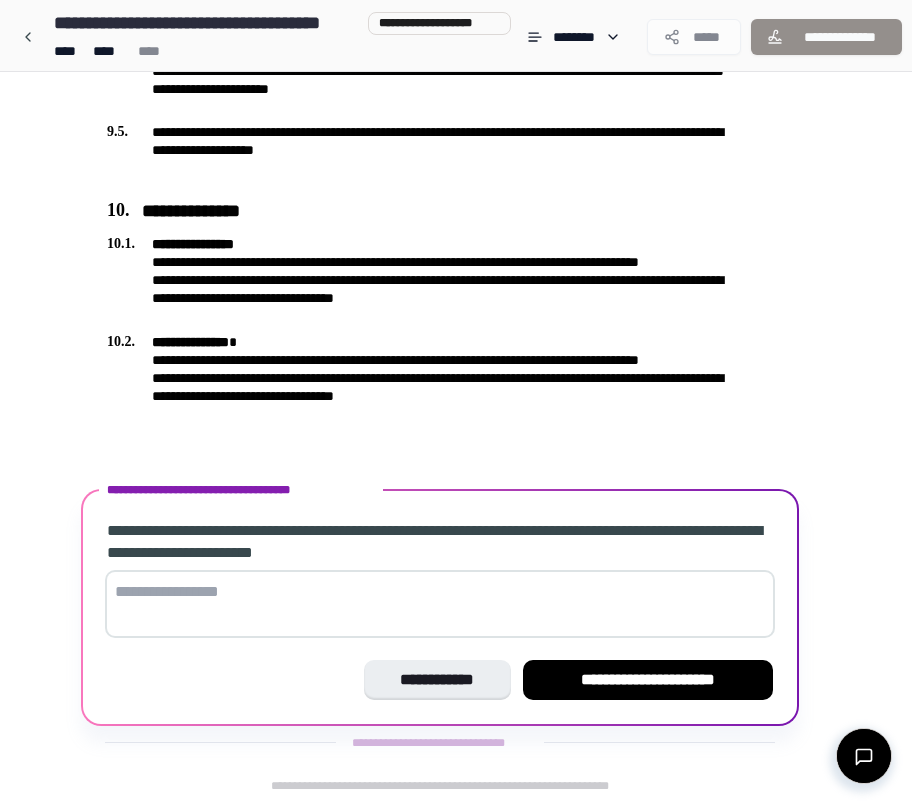 click at bounding box center [440, 604] 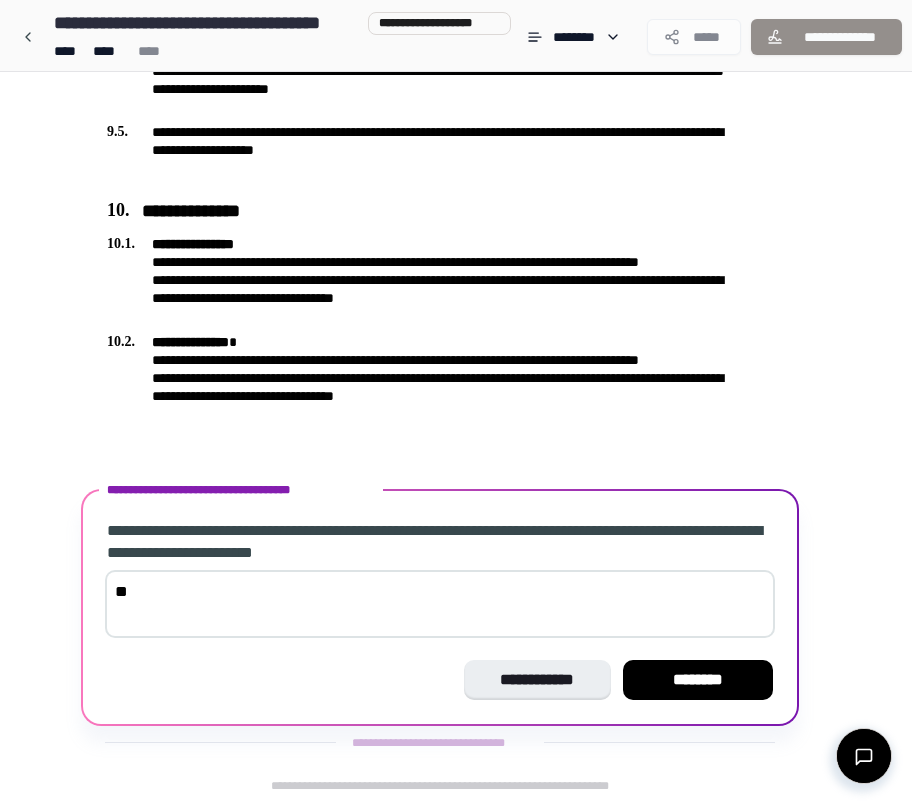 type on "*" 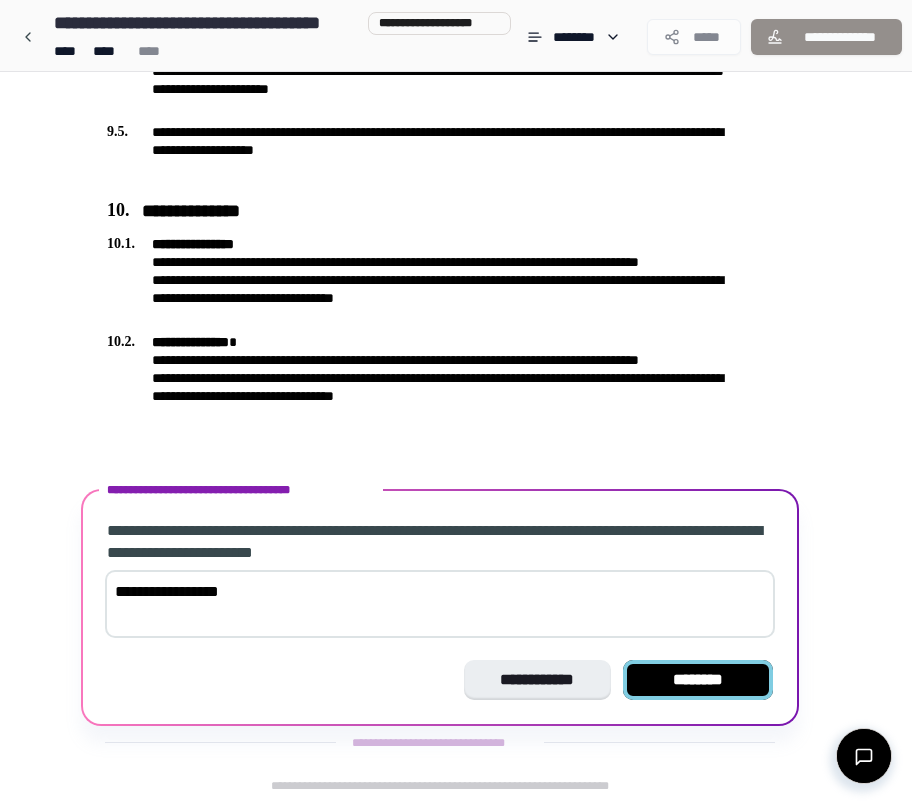 type on "**********" 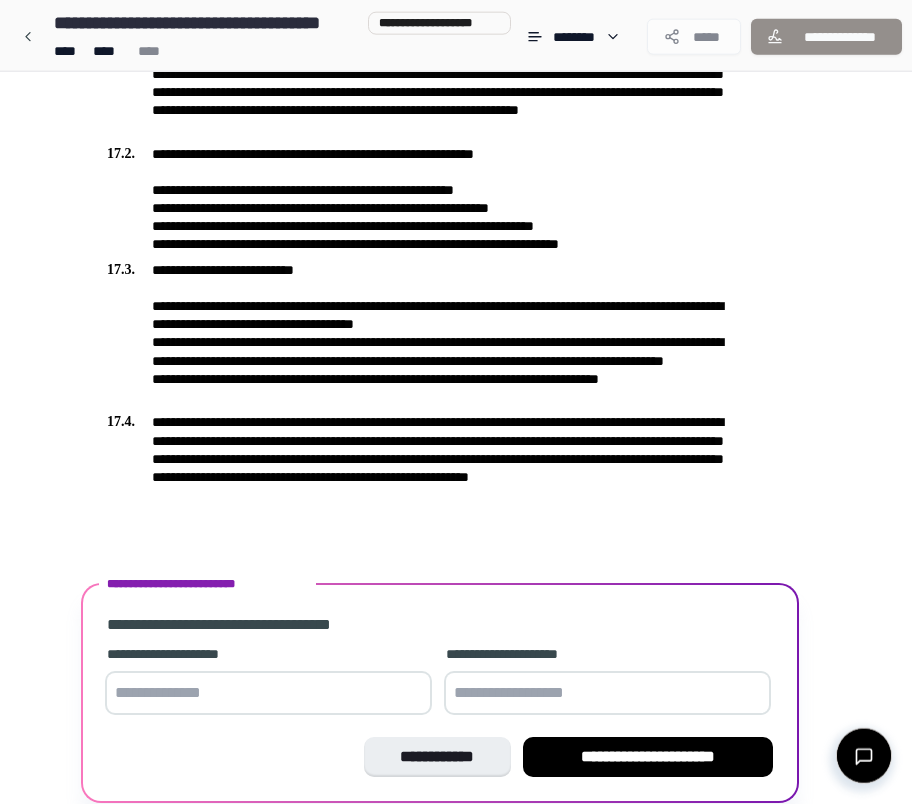 scroll, scrollTop: 5354, scrollLeft: 0, axis: vertical 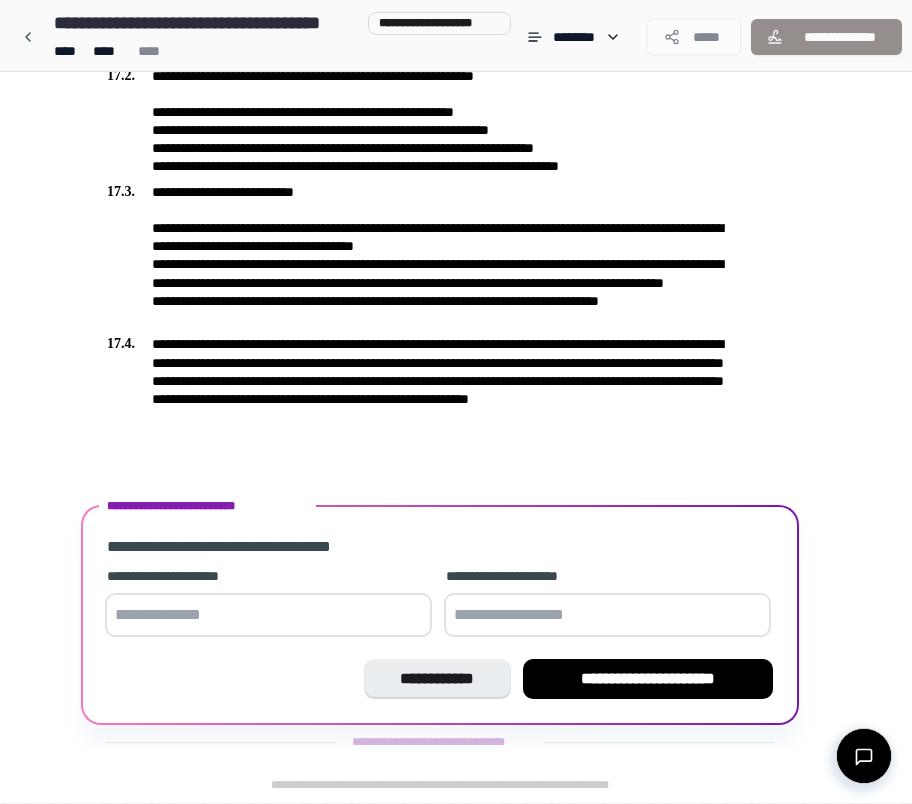click at bounding box center [268, 615] 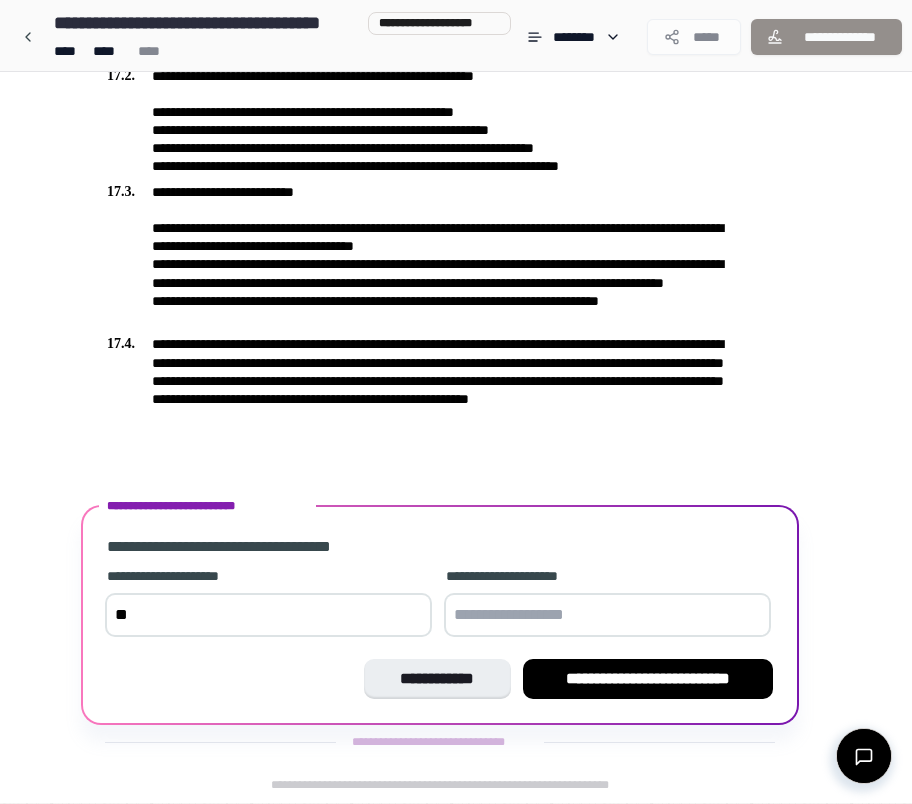 type on "*" 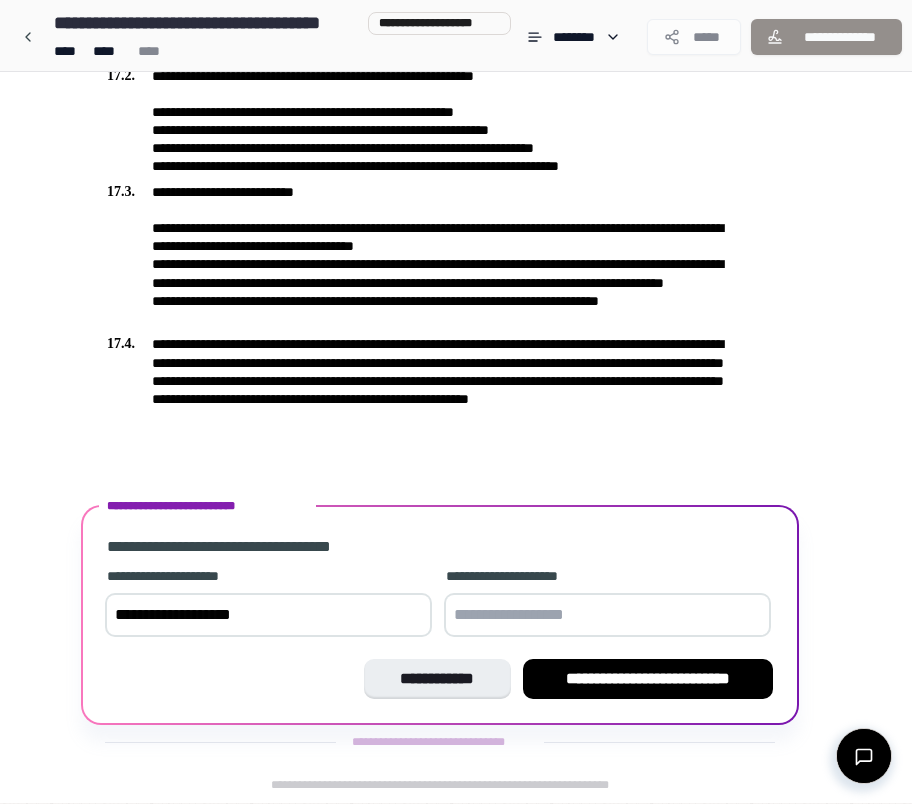 type on "**********" 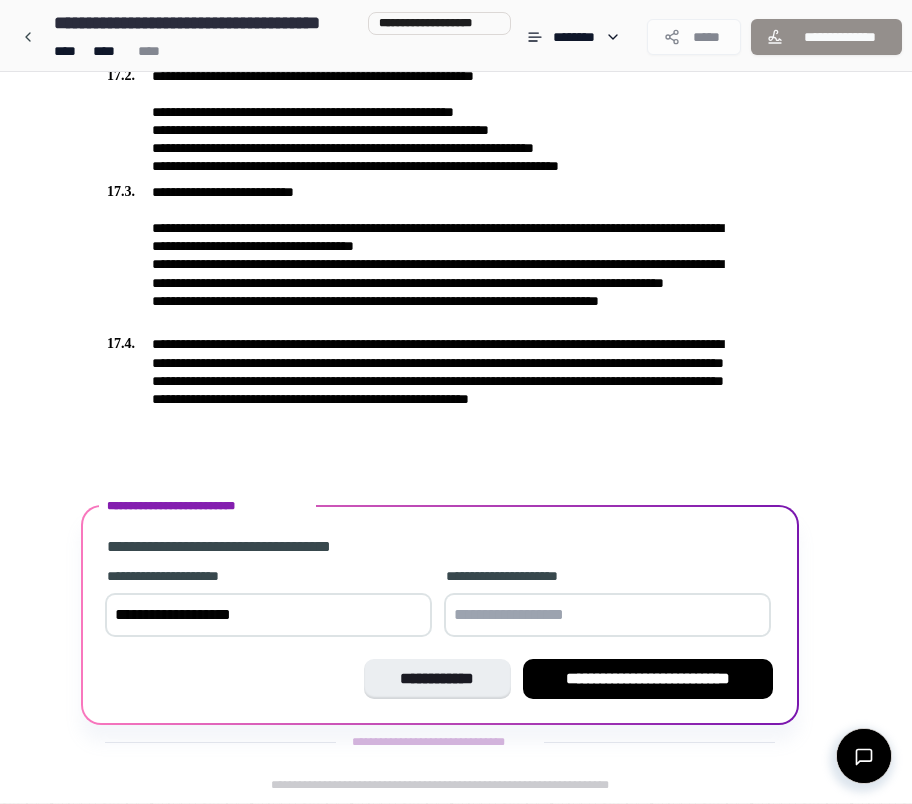 click at bounding box center [607, 615] 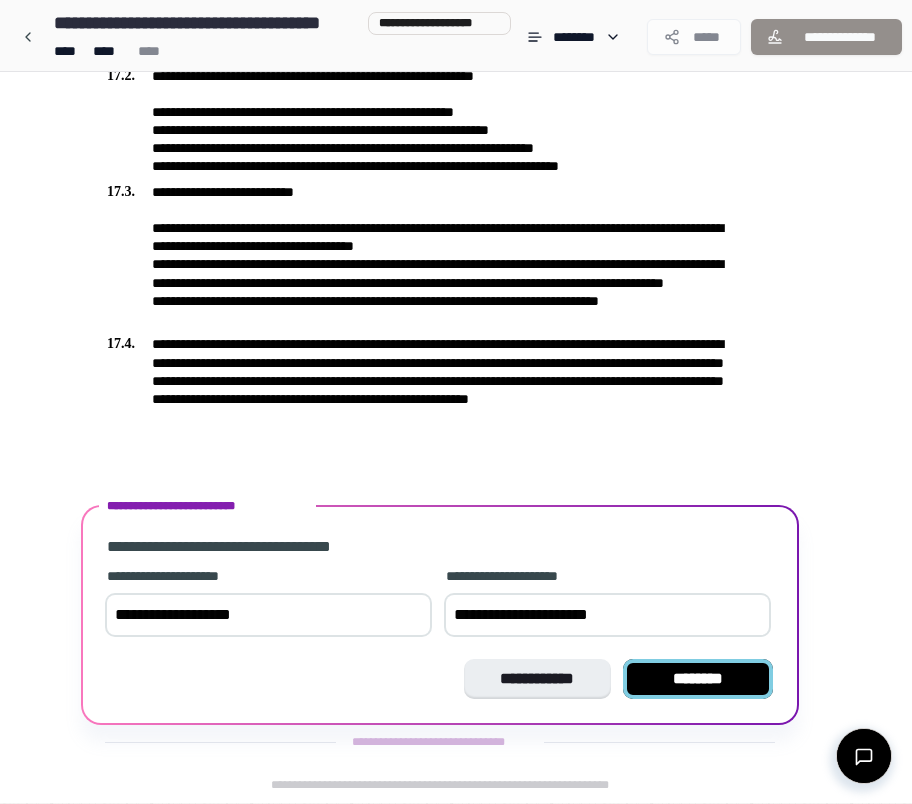 type on "**********" 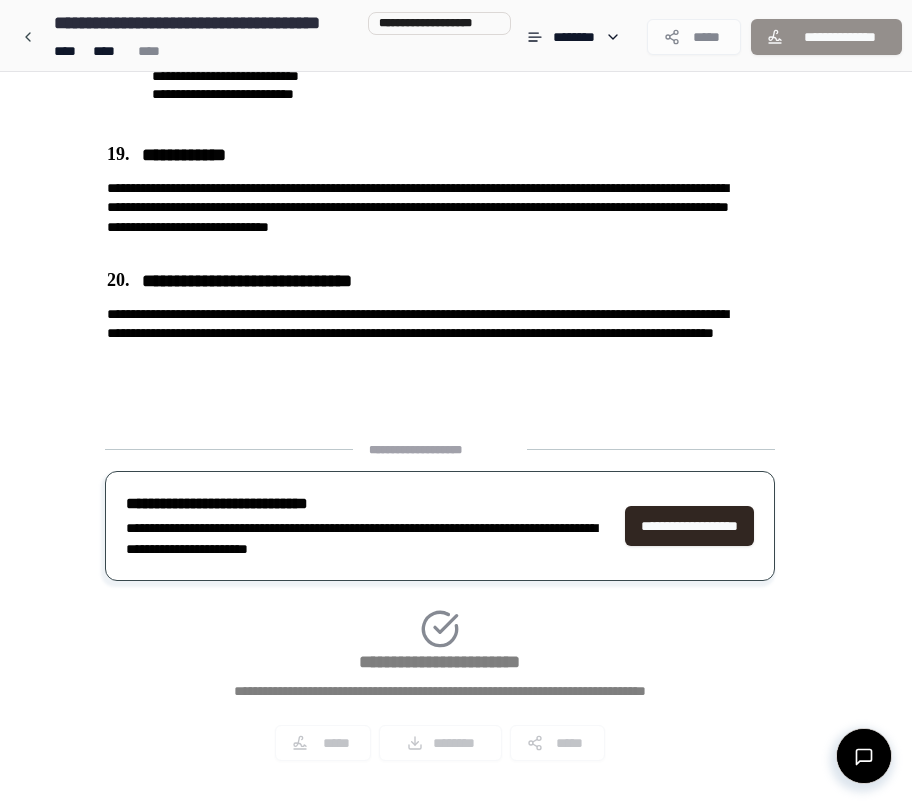 scroll, scrollTop: 6127, scrollLeft: 0, axis: vertical 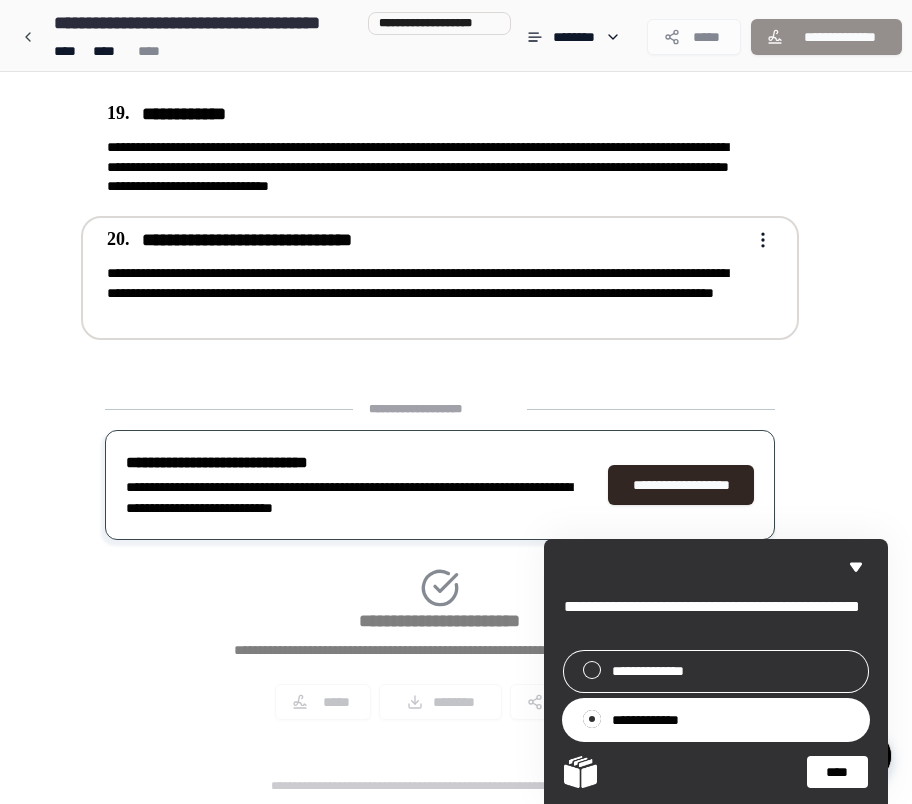 drag, startPoint x: 647, startPoint y: 287, endPoint x: 630, endPoint y: 345, distance: 60.440052 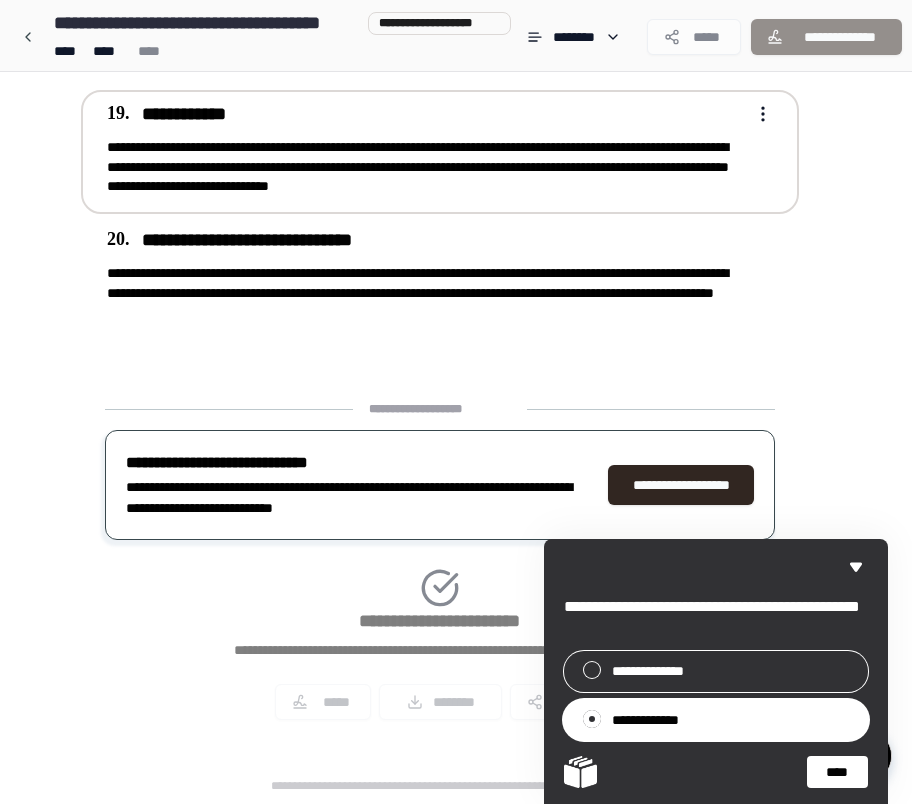 click on "**********" at bounding box center [456, -2662] 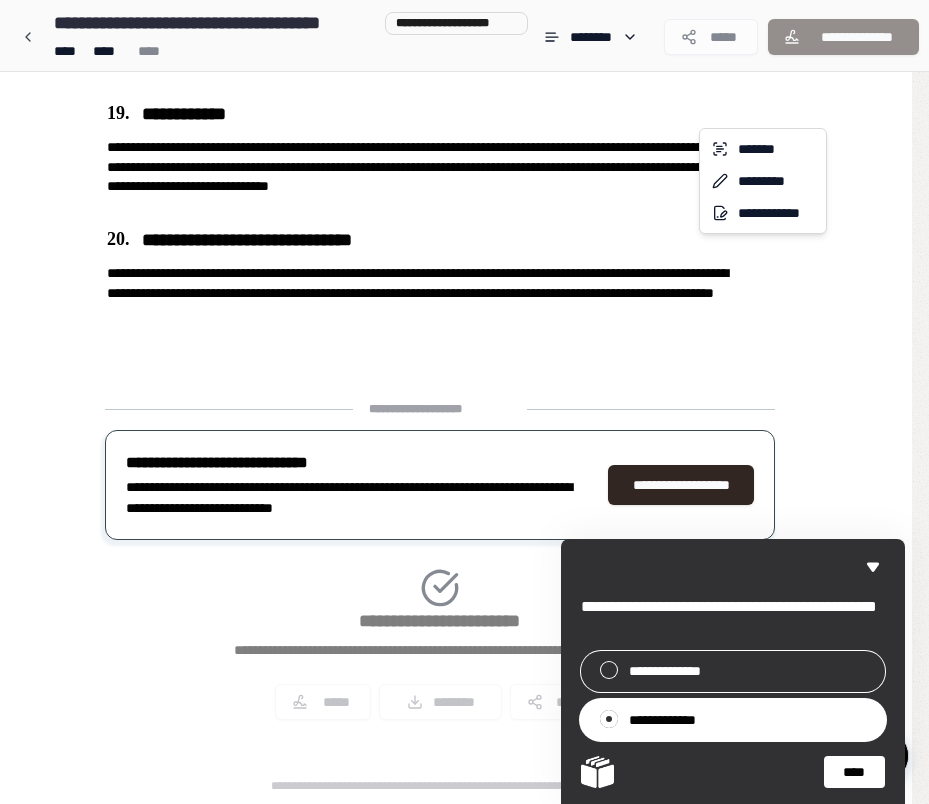 click on "**********" at bounding box center [464, -2662] 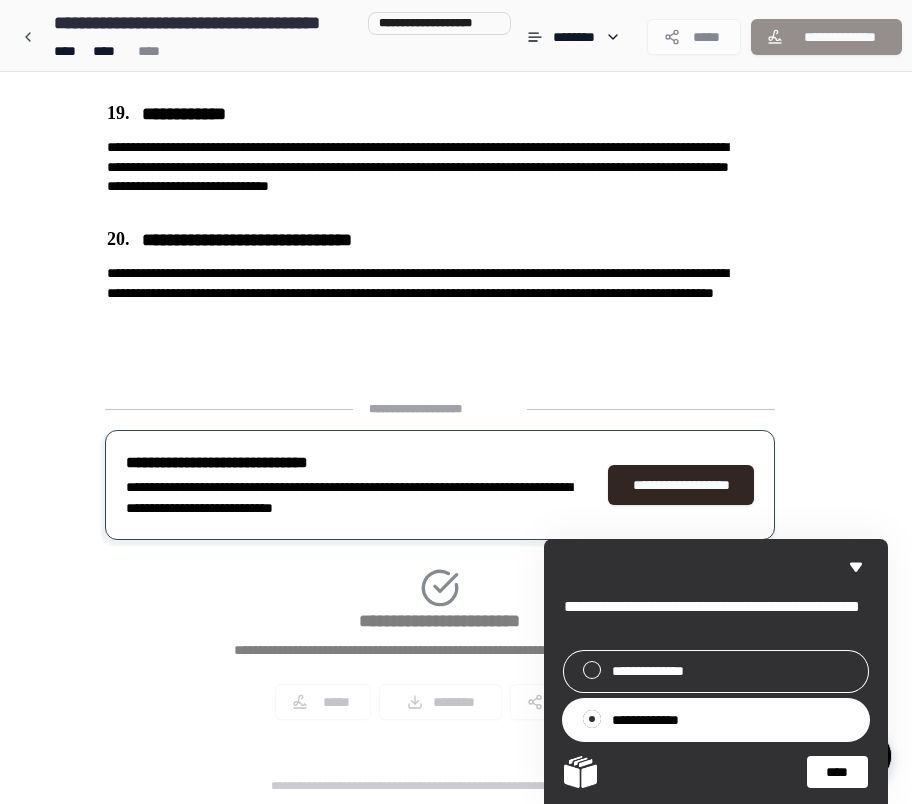click on "**********" at bounding box center [440, 568] 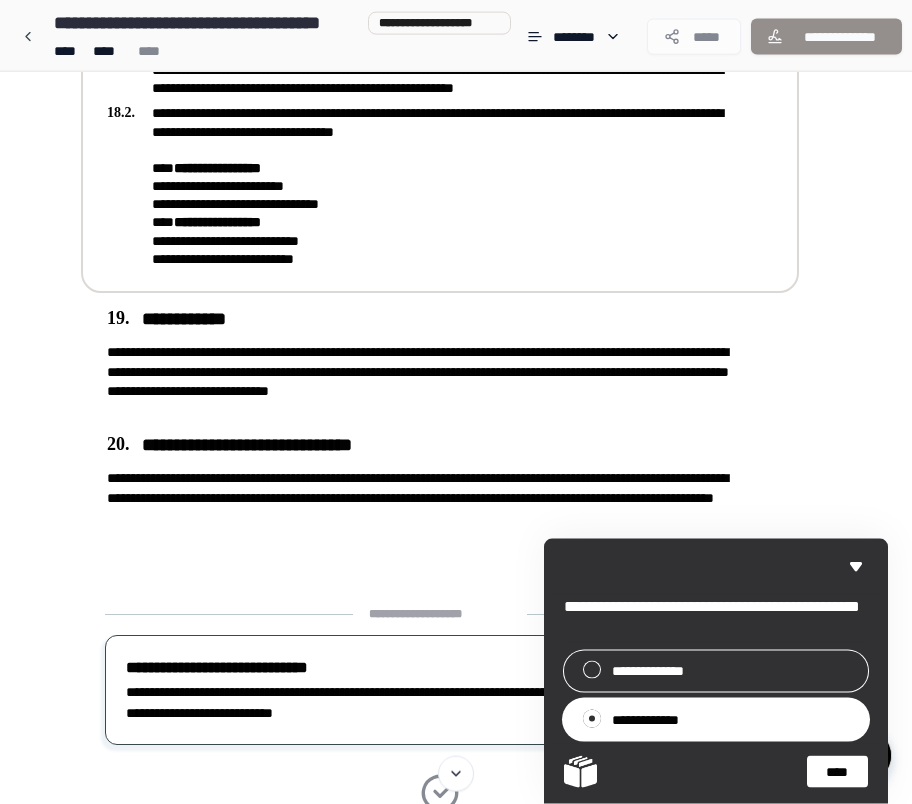 scroll, scrollTop: 5923, scrollLeft: 0, axis: vertical 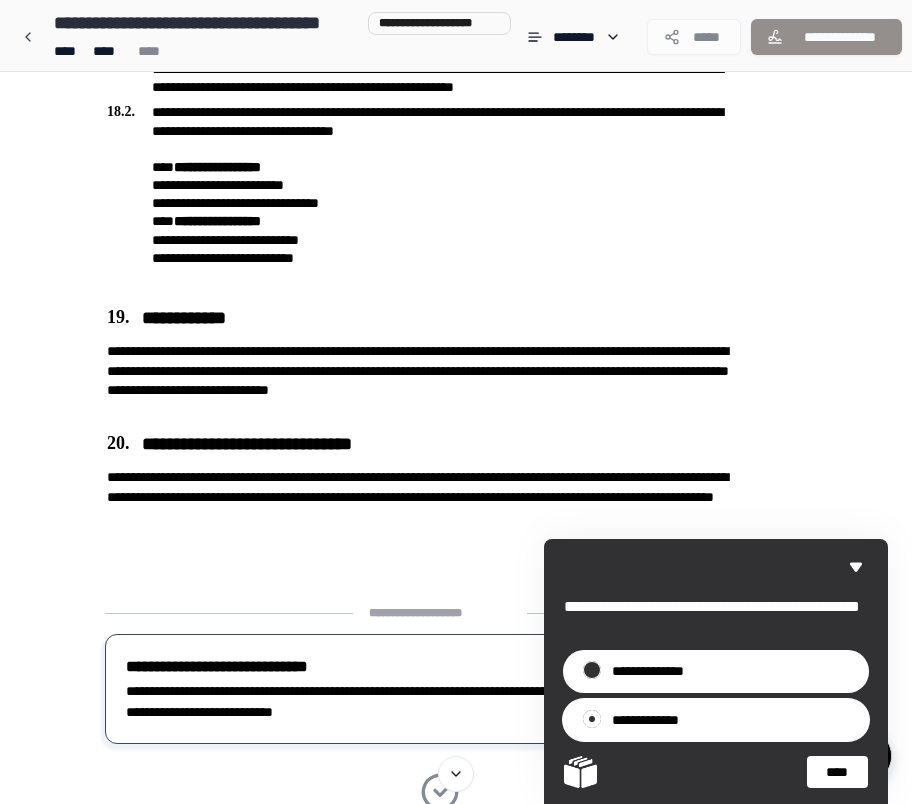 click at bounding box center (592, 670) 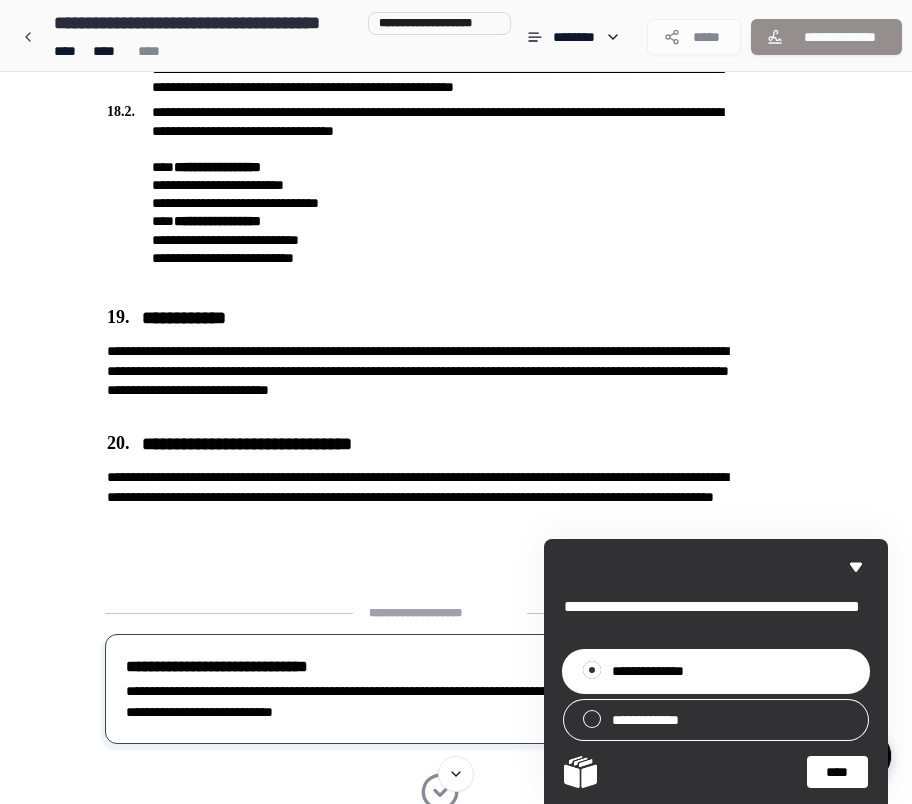 click on "****" at bounding box center (837, 772) 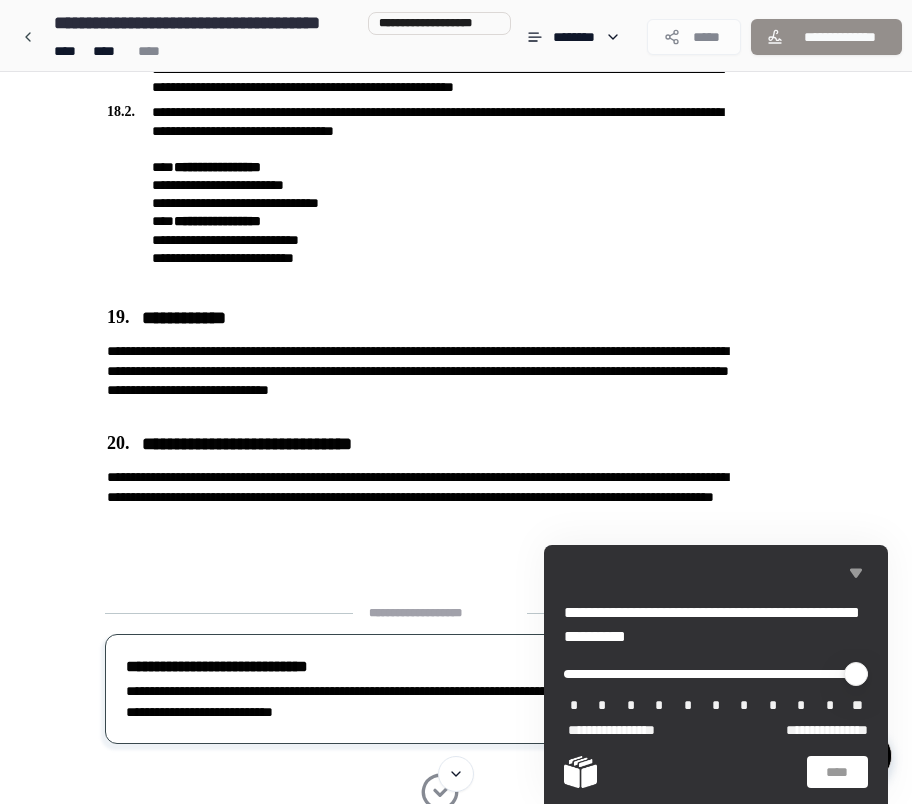 click 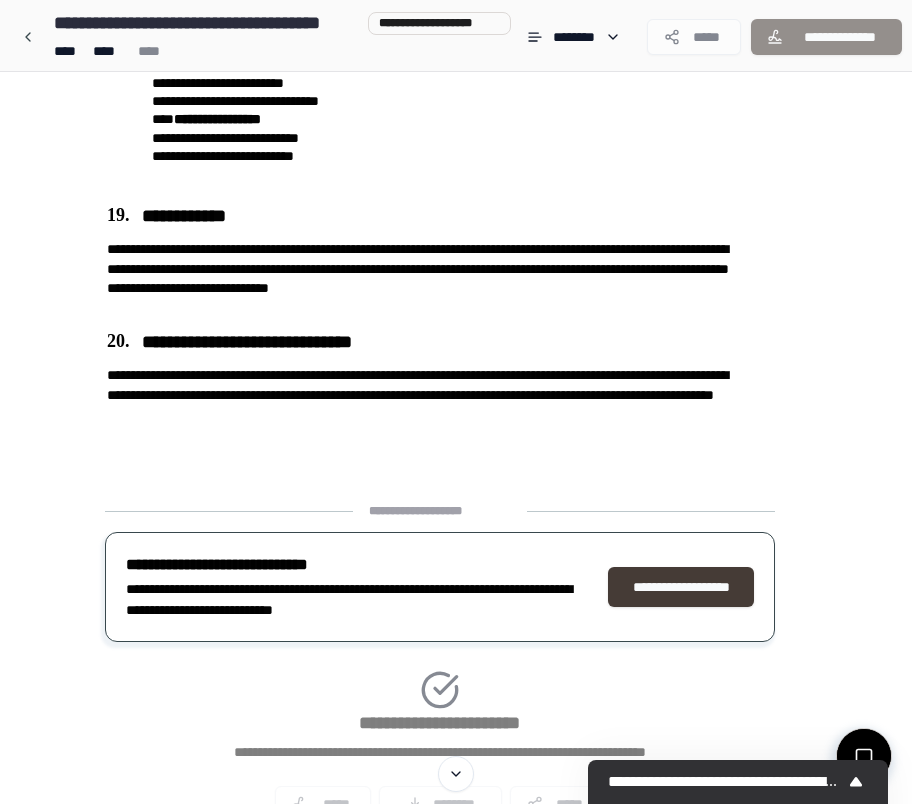 scroll, scrollTop: 6127, scrollLeft: 0, axis: vertical 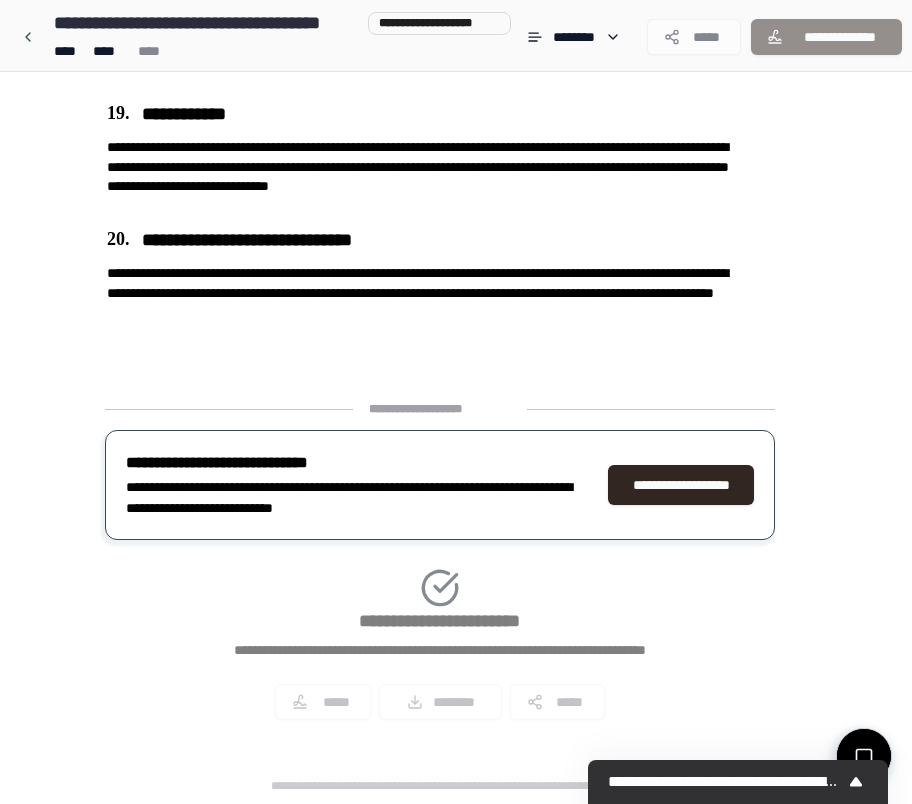 click on "**********" at bounding box center [440, 568] 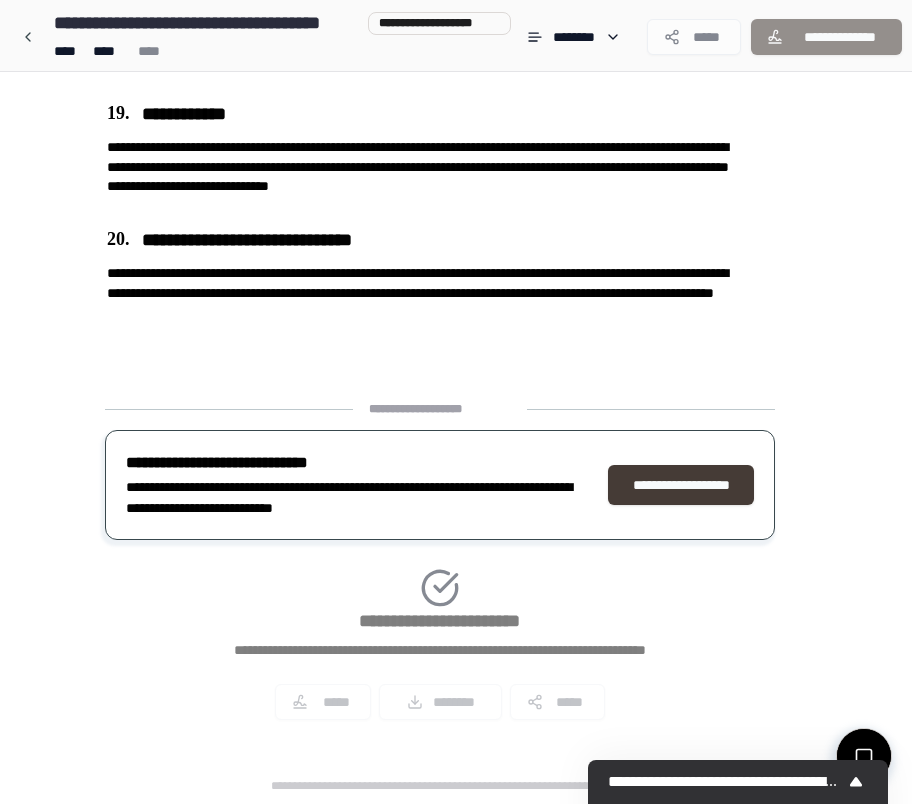 click on "**********" at bounding box center (681, 485) 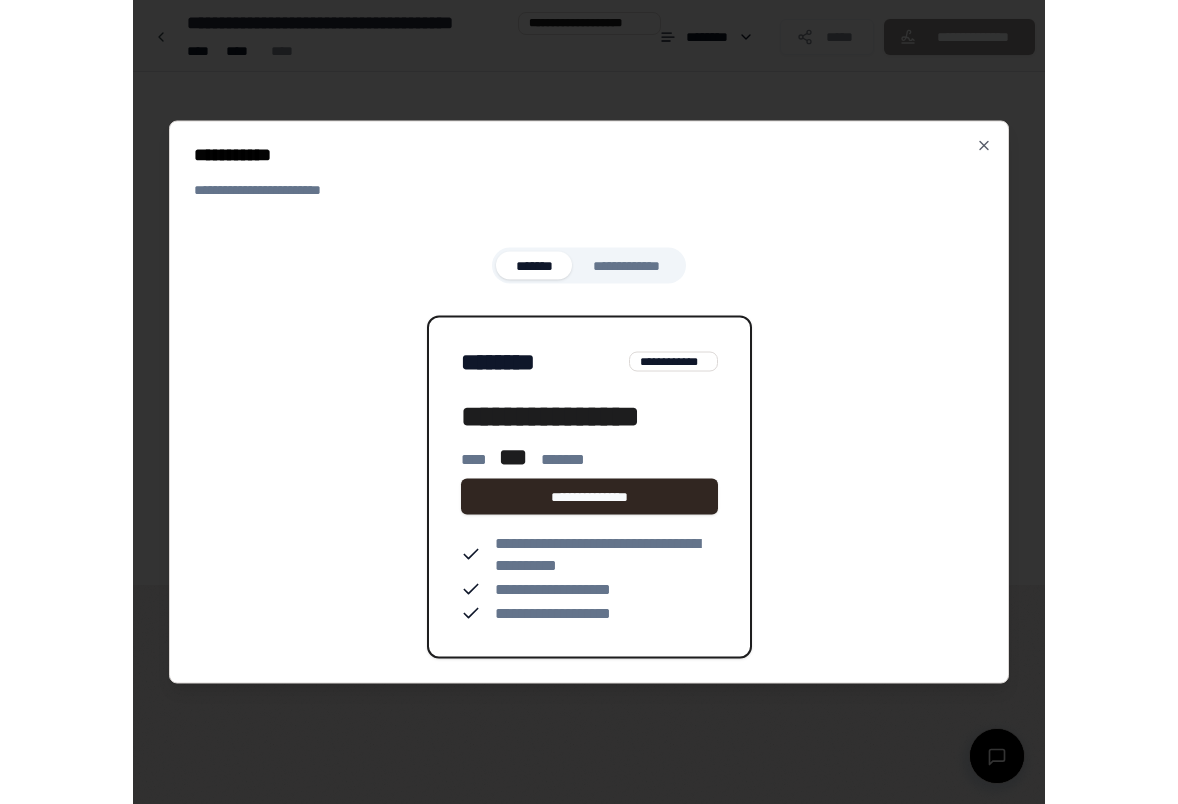 scroll, scrollTop: 0, scrollLeft: 0, axis: both 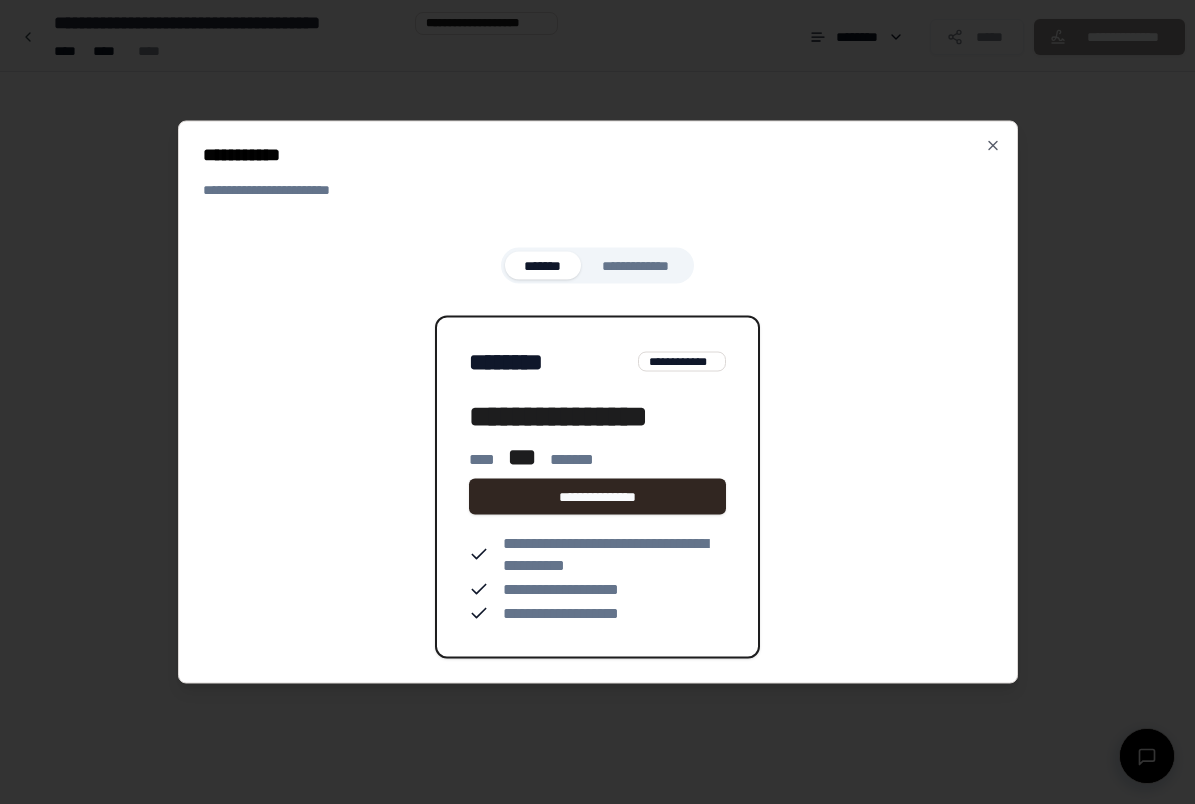 click on "**********" at bounding box center (598, 402) 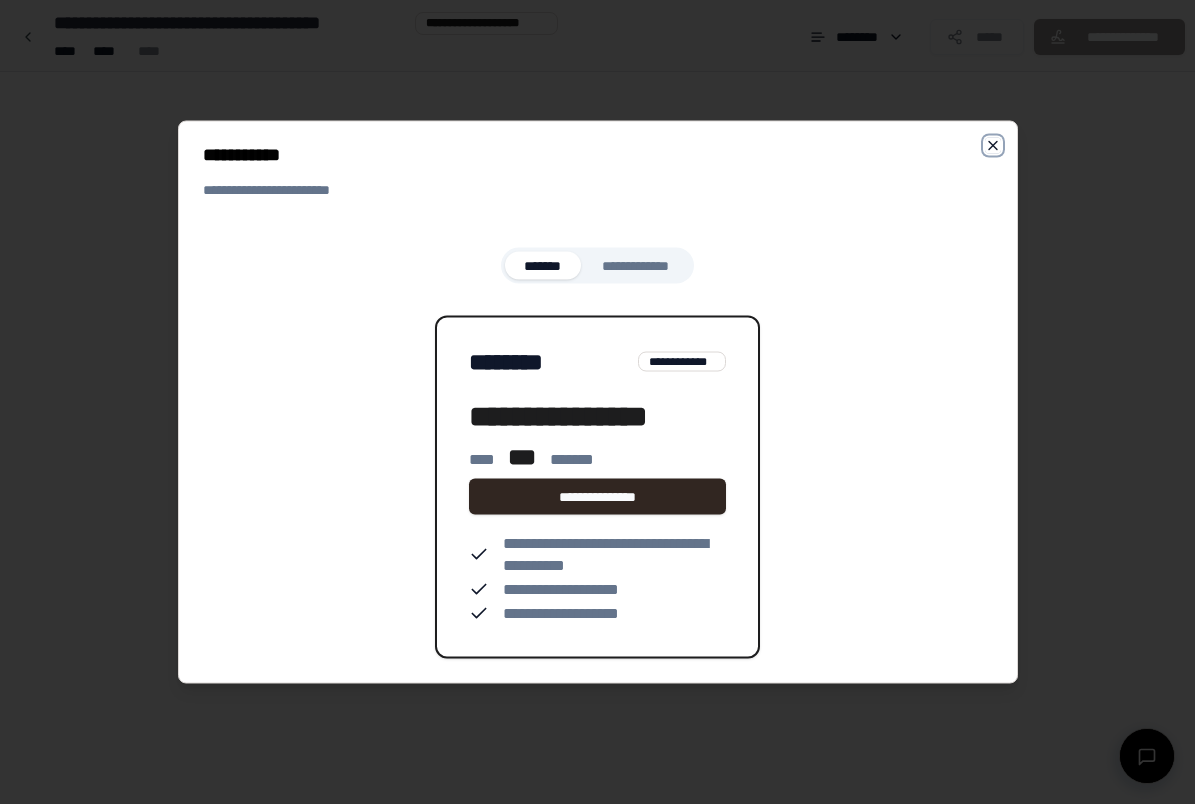 click 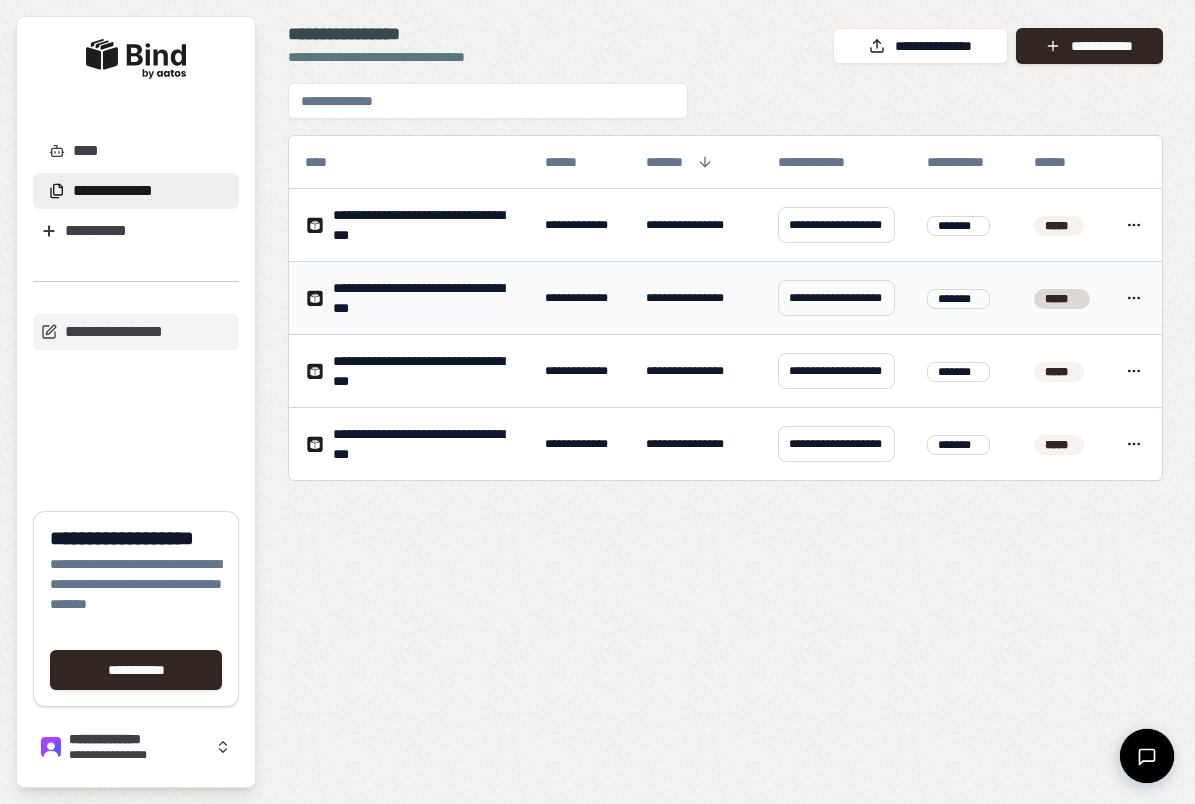 click on "**********" at bounding box center [597, 402] 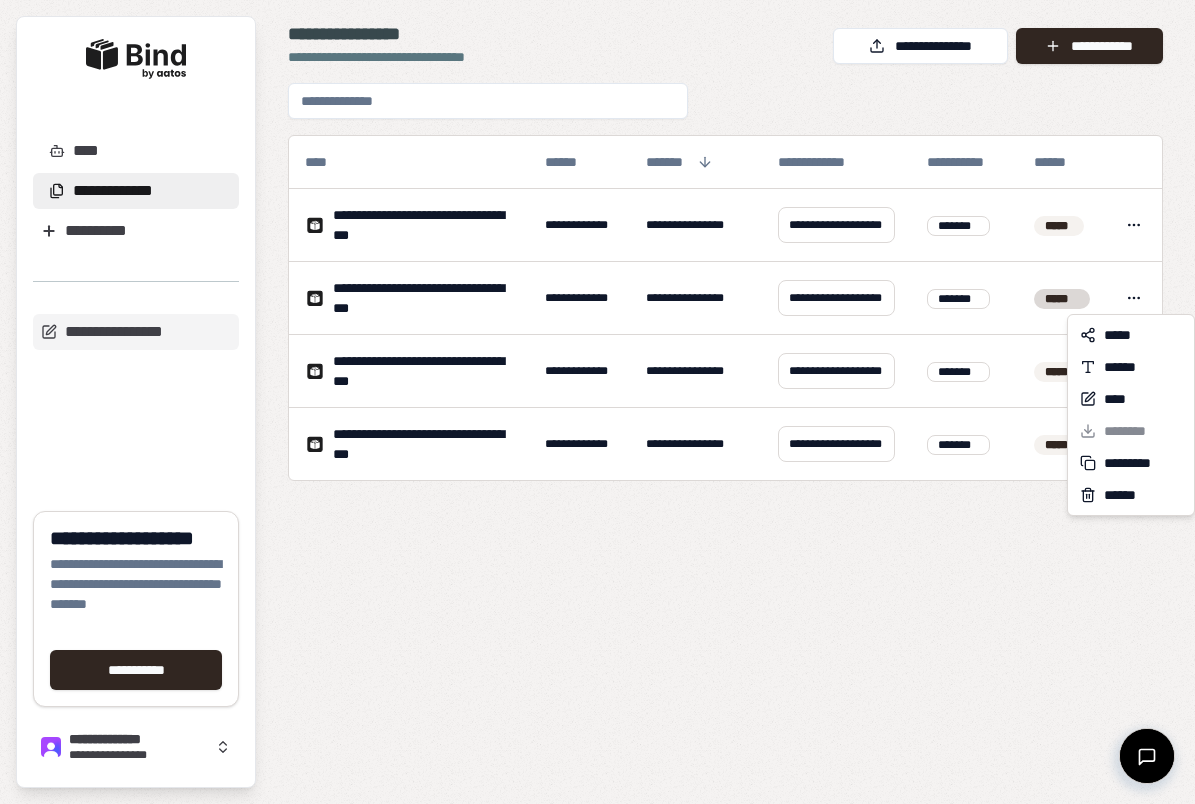 click on "**********" at bounding box center [597, 402] 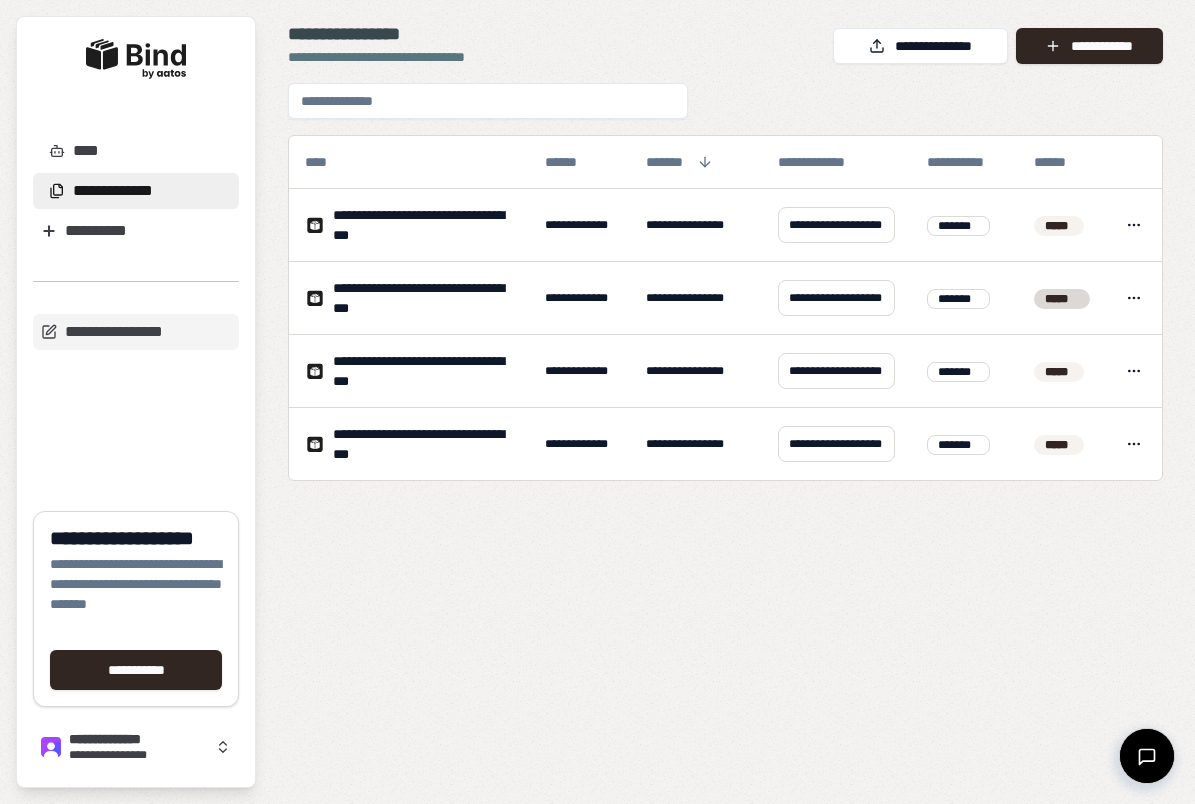 click on "*****" at bounding box center [1062, 299] 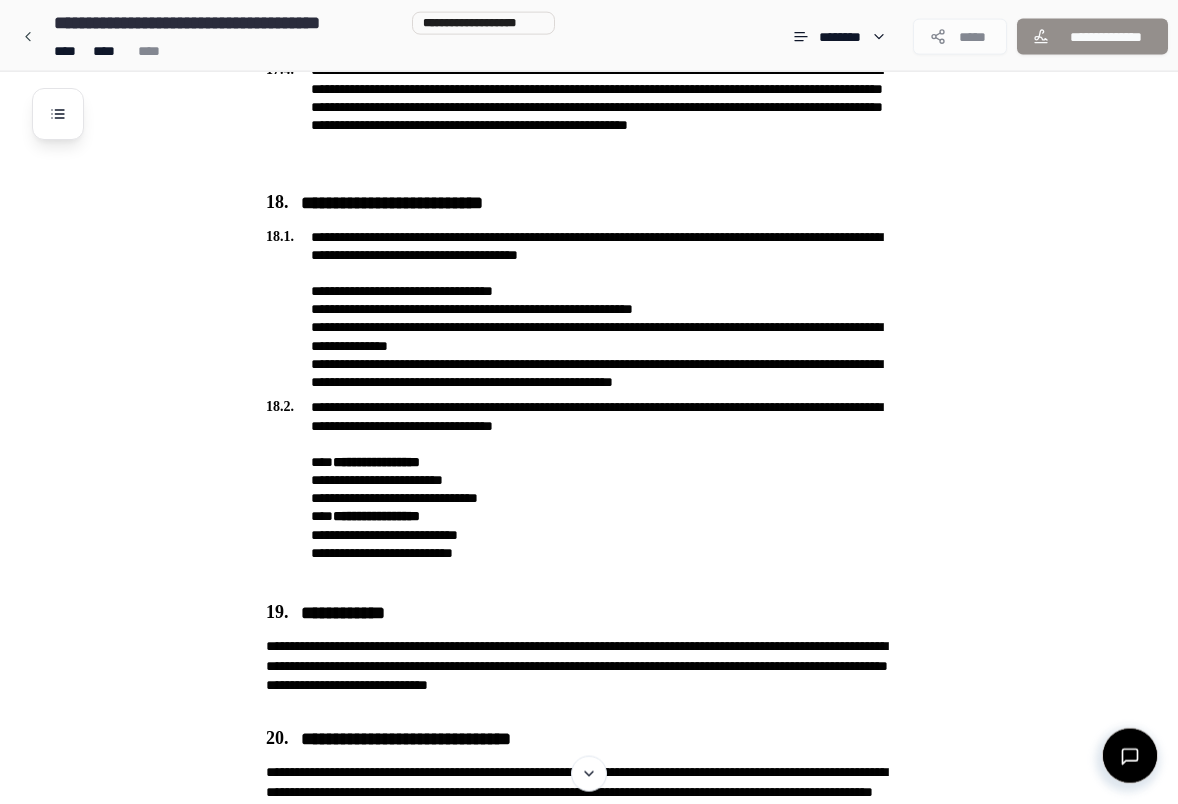 scroll, scrollTop: 5617, scrollLeft: 0, axis: vertical 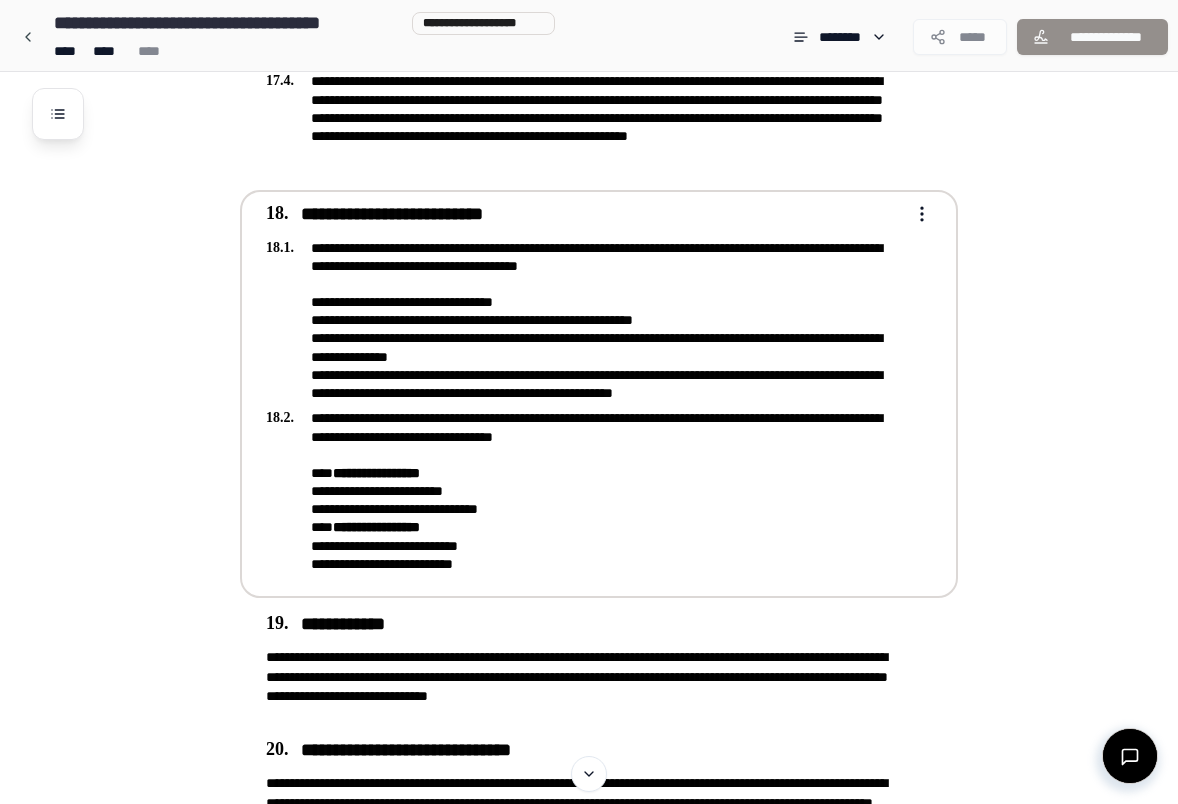 click on "**********" at bounding box center (585, 491) 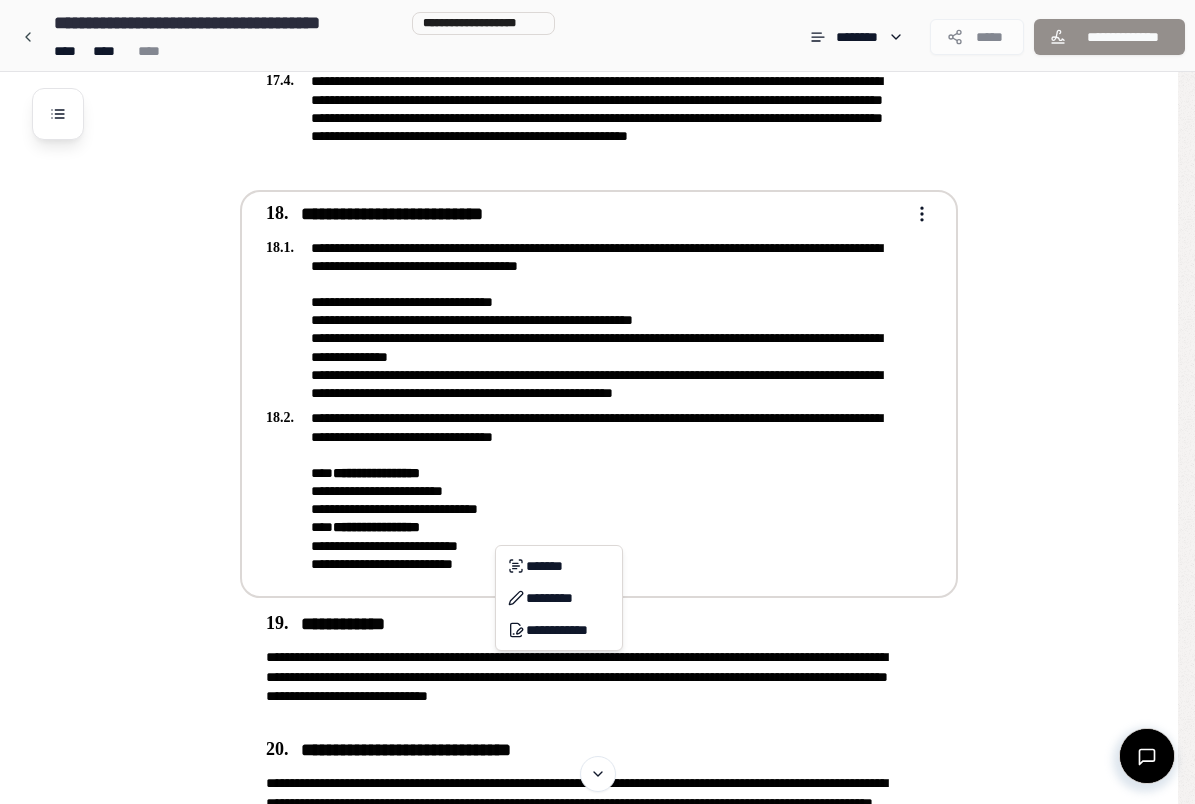 click on "**********" at bounding box center (597, -2152) 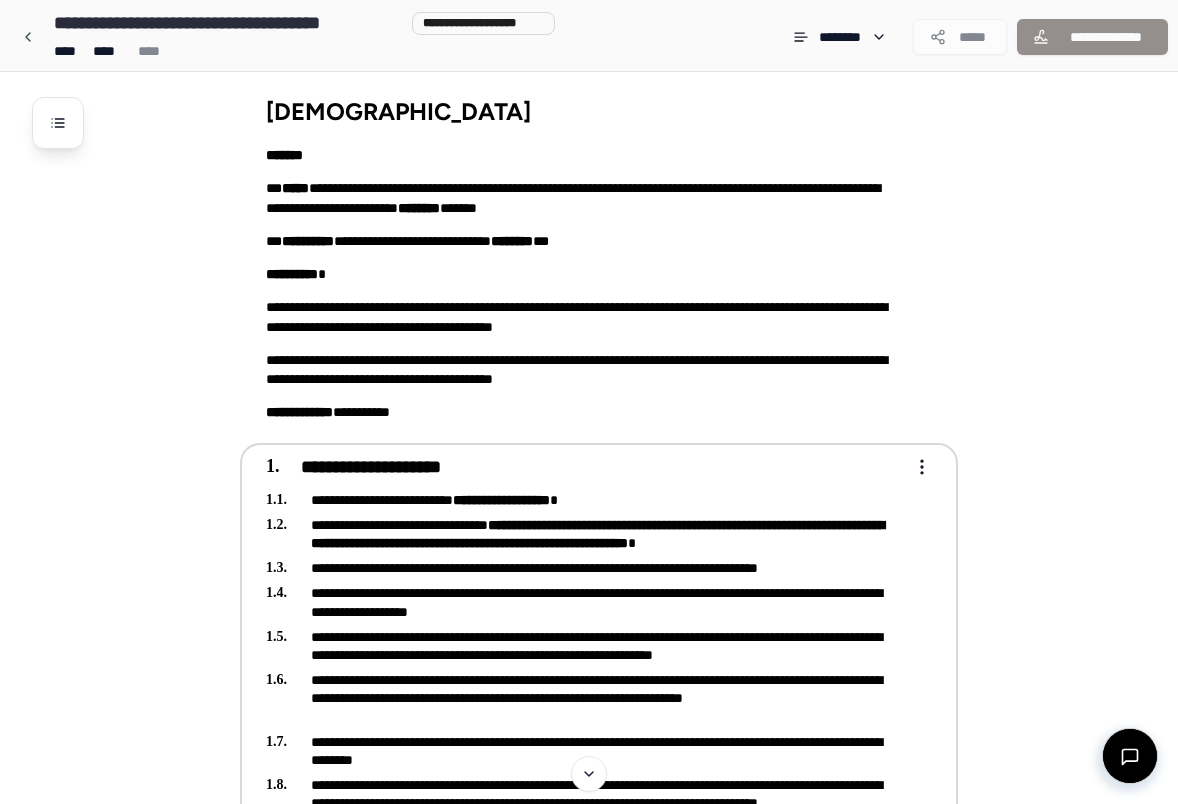 scroll, scrollTop: 0, scrollLeft: 0, axis: both 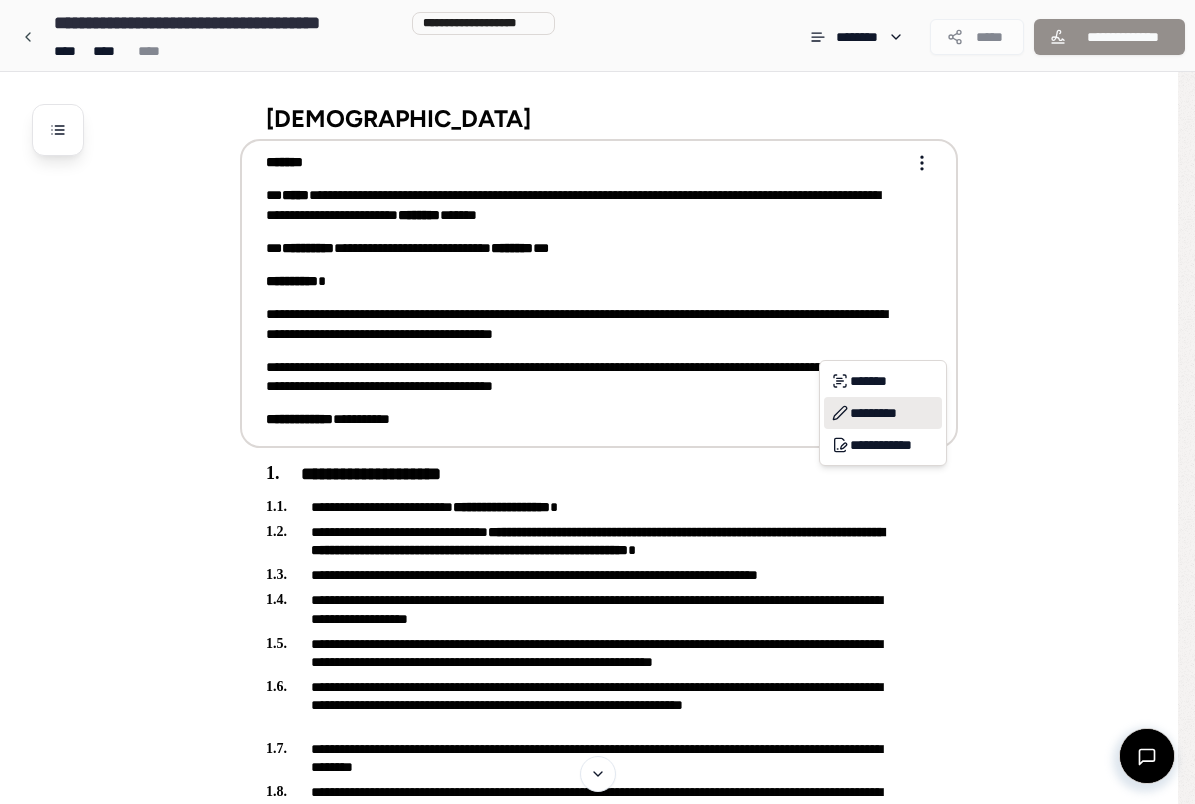 click on "*********" at bounding box center (883, 413) 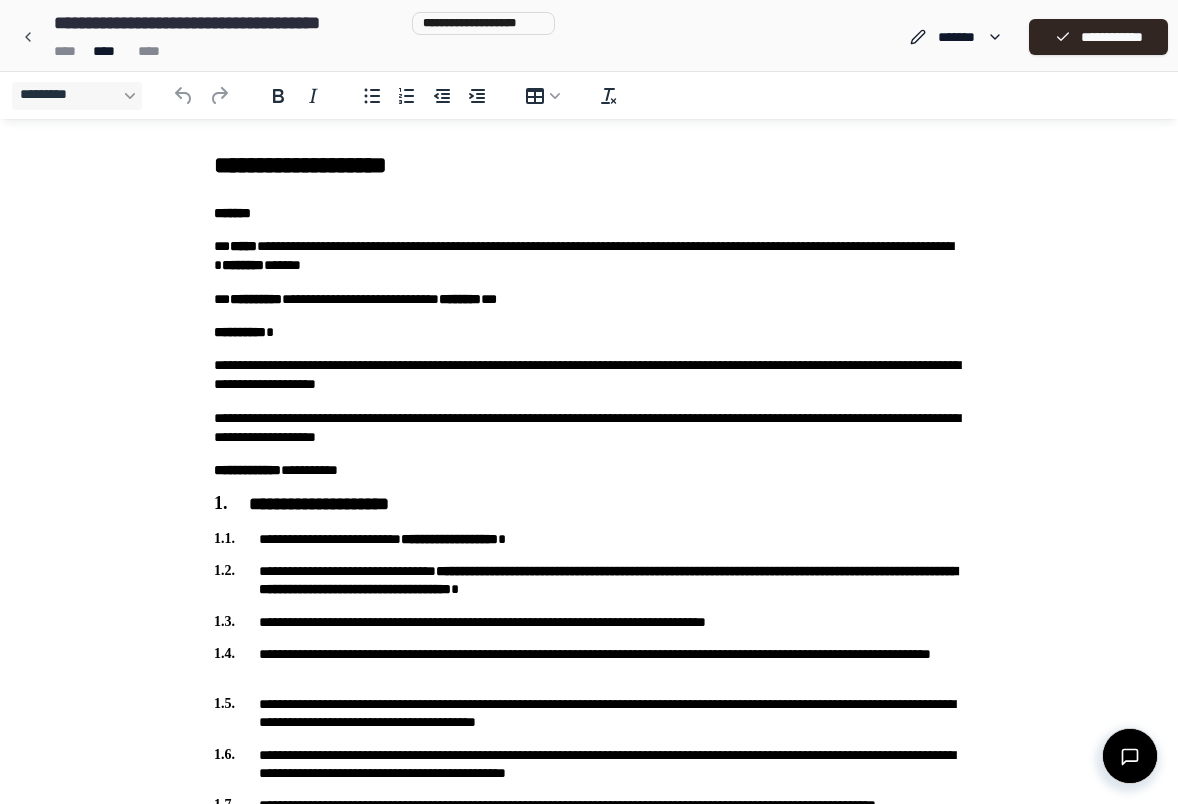 scroll, scrollTop: 0, scrollLeft: 0, axis: both 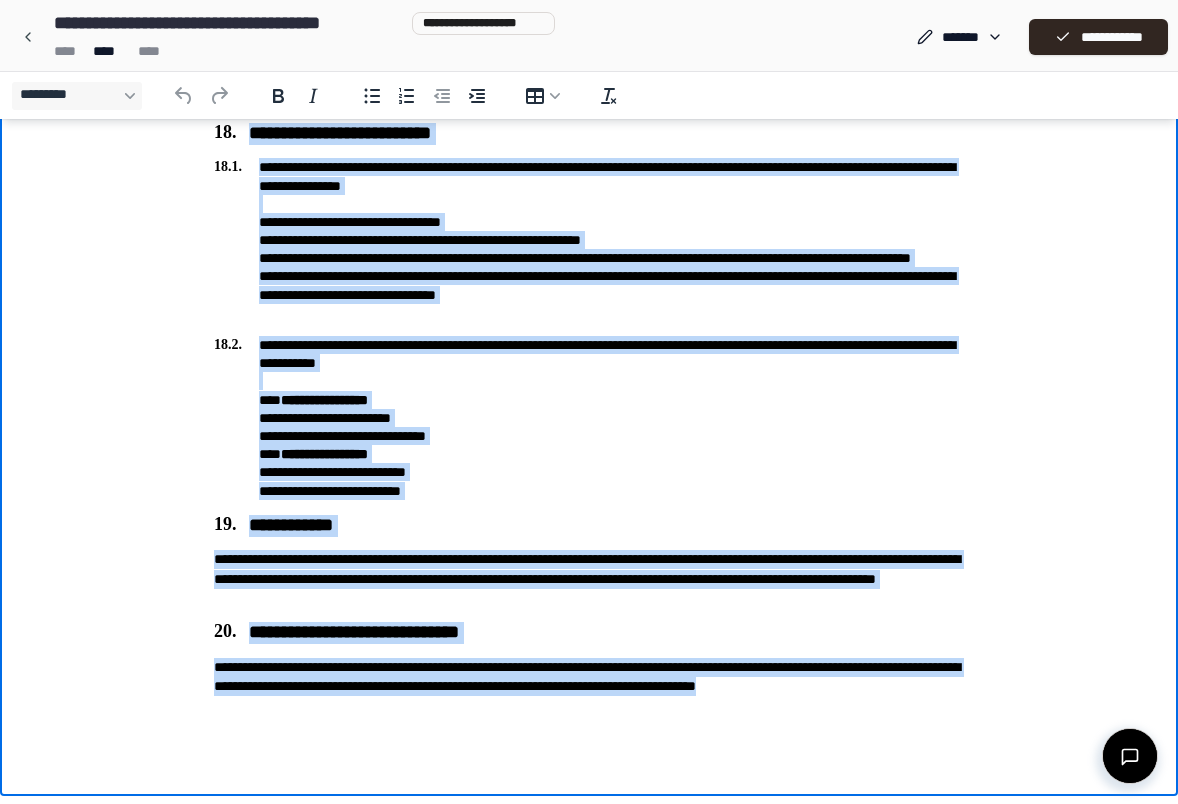 drag, startPoint x: 214, startPoint y: -4883, endPoint x: 793, endPoint y: 829, distance: 5741.2705 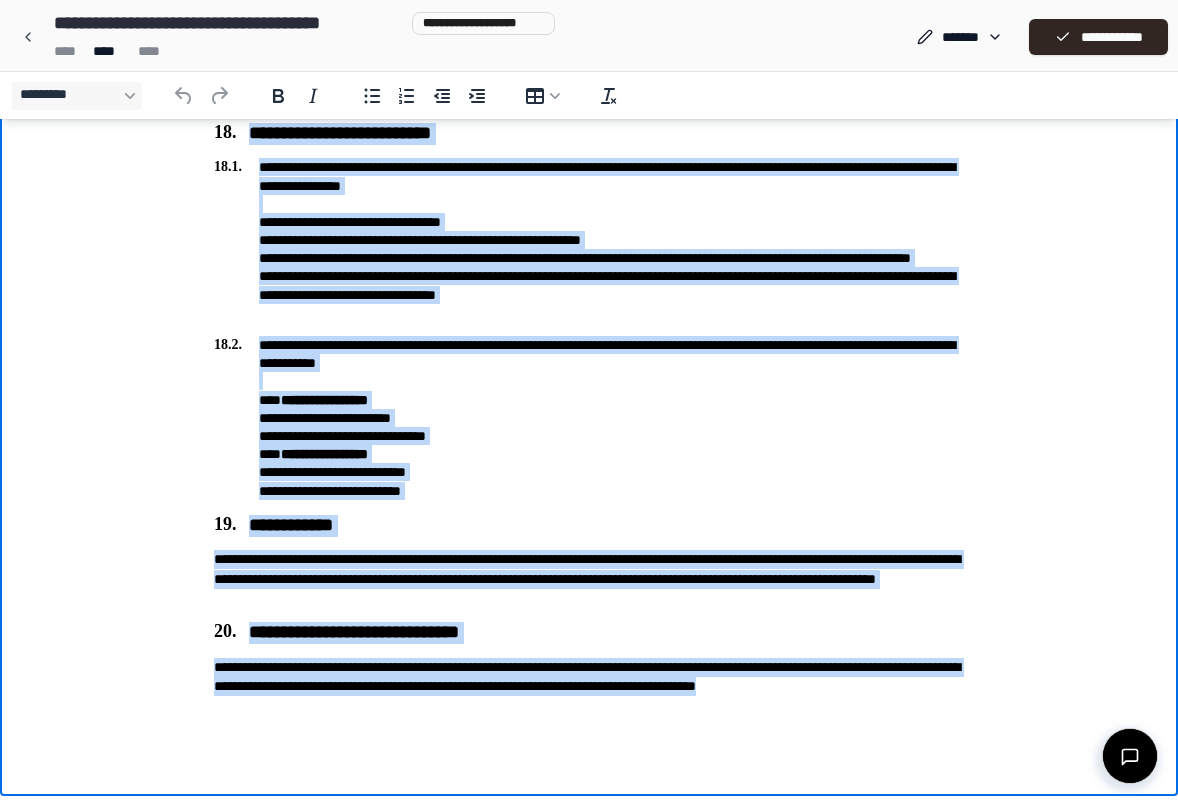 copy on "**********" 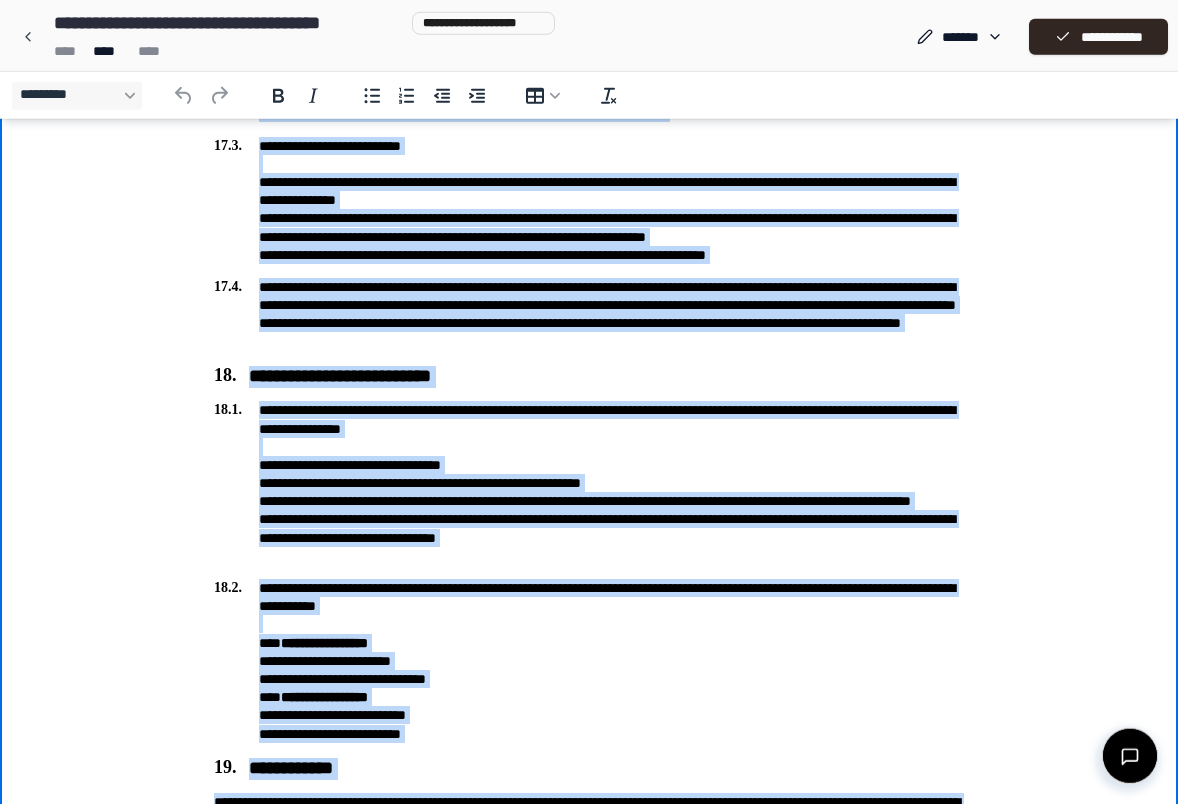 scroll, scrollTop: 4629, scrollLeft: 0, axis: vertical 